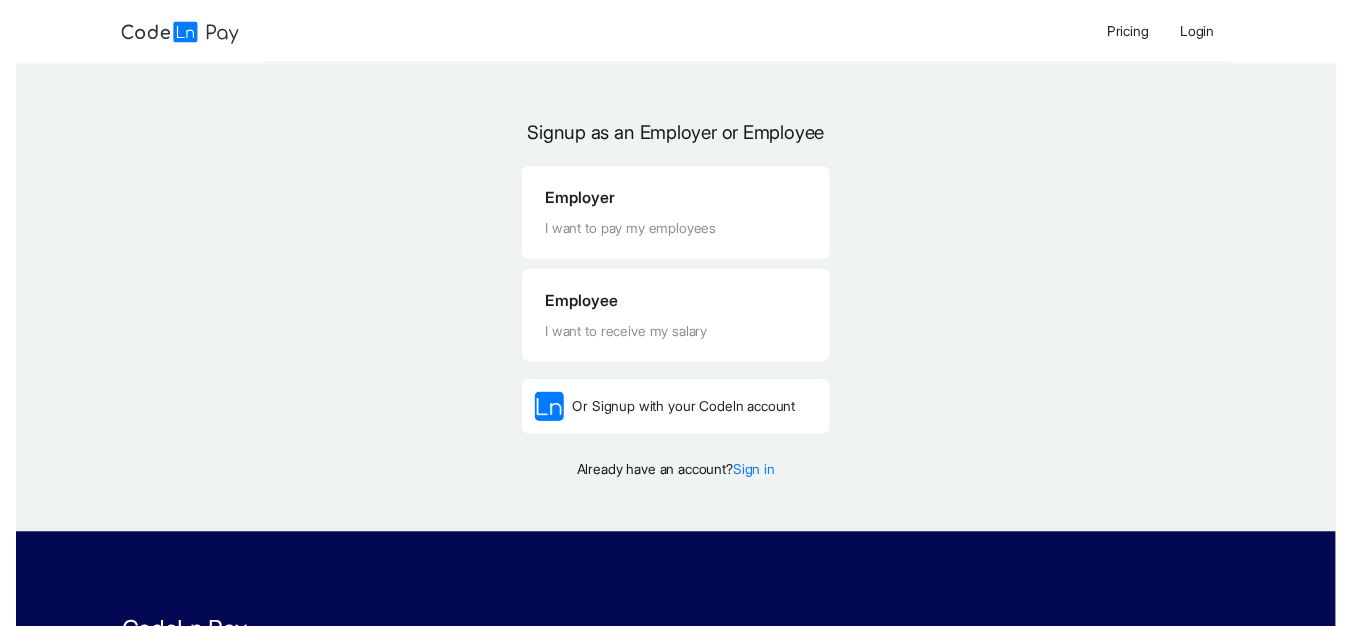 scroll, scrollTop: 0, scrollLeft: 0, axis: both 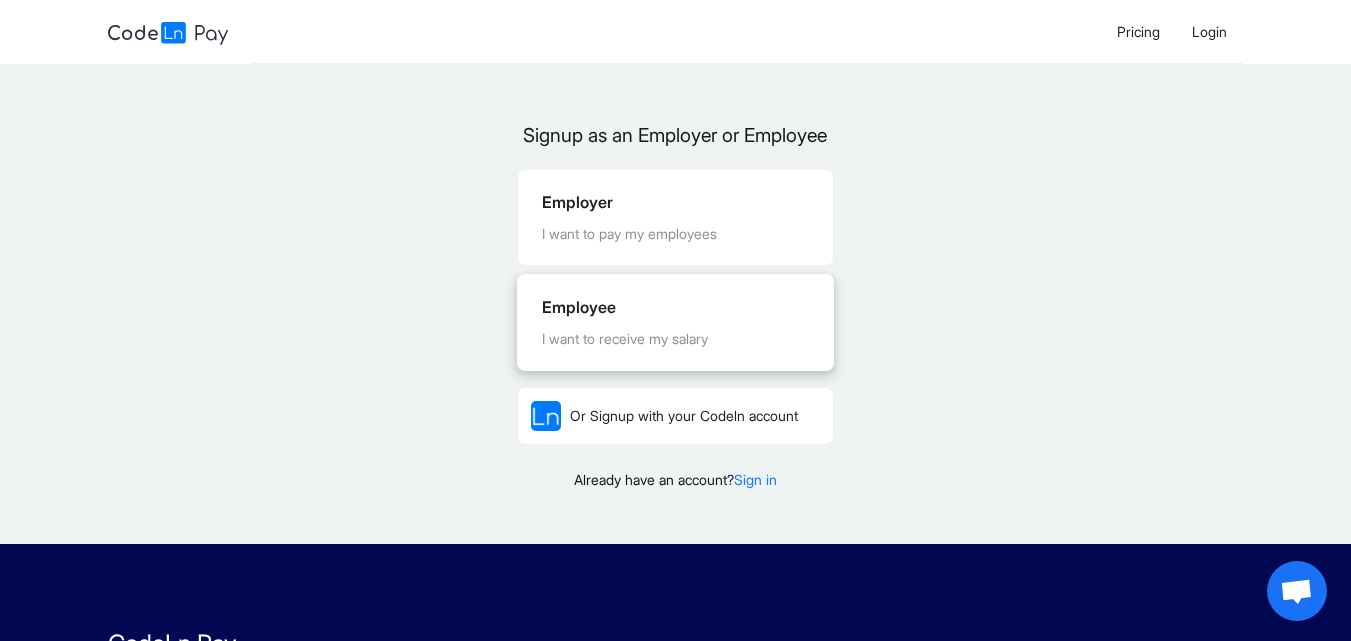 click on "I want to receive my salary" at bounding box center [675, 339] 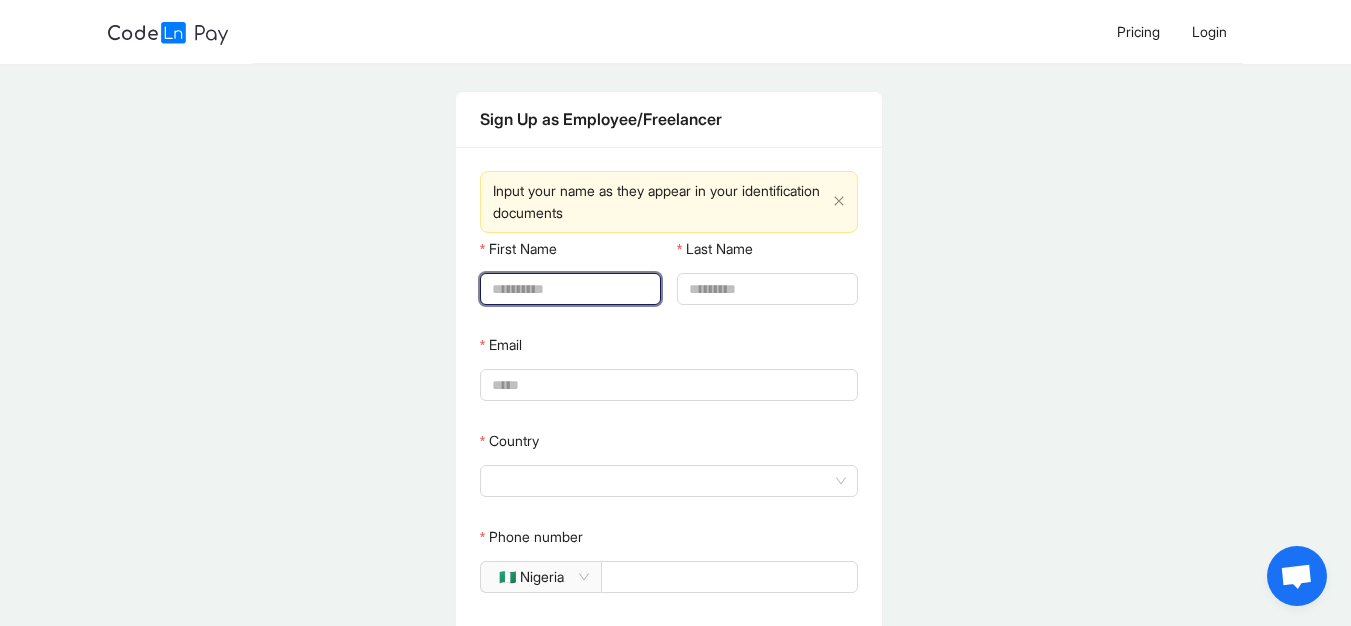 click on "First Name" at bounding box center [568, 289] 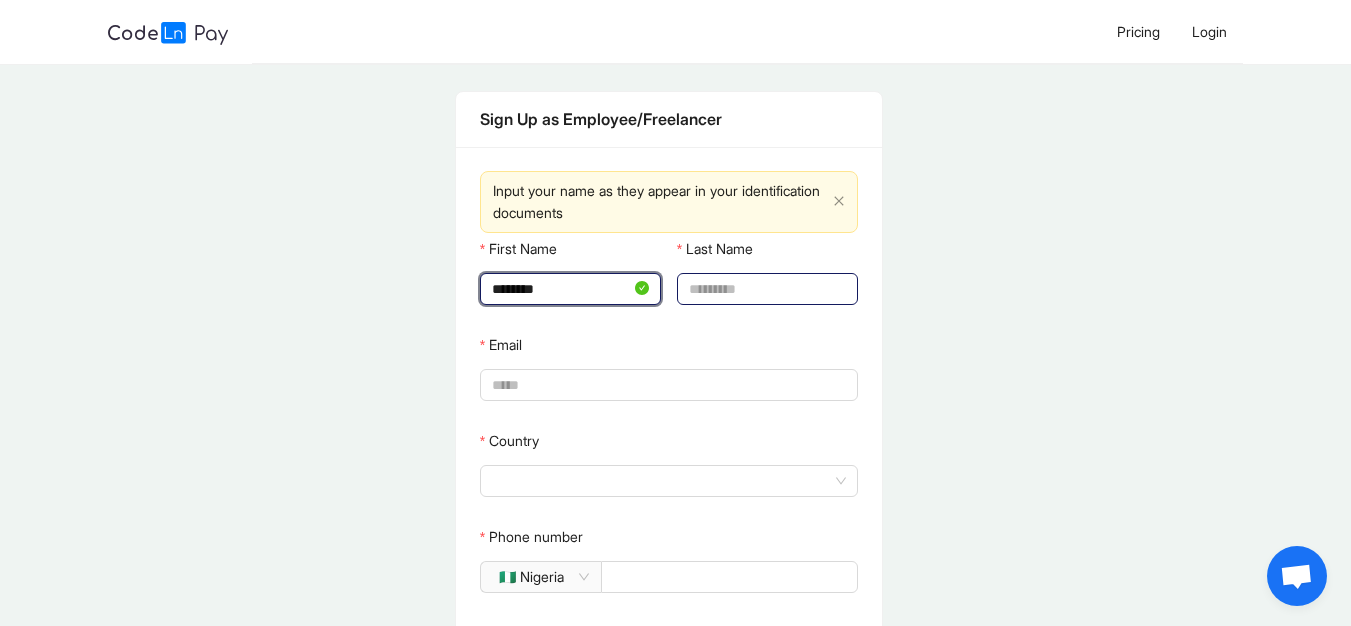 type on "********" 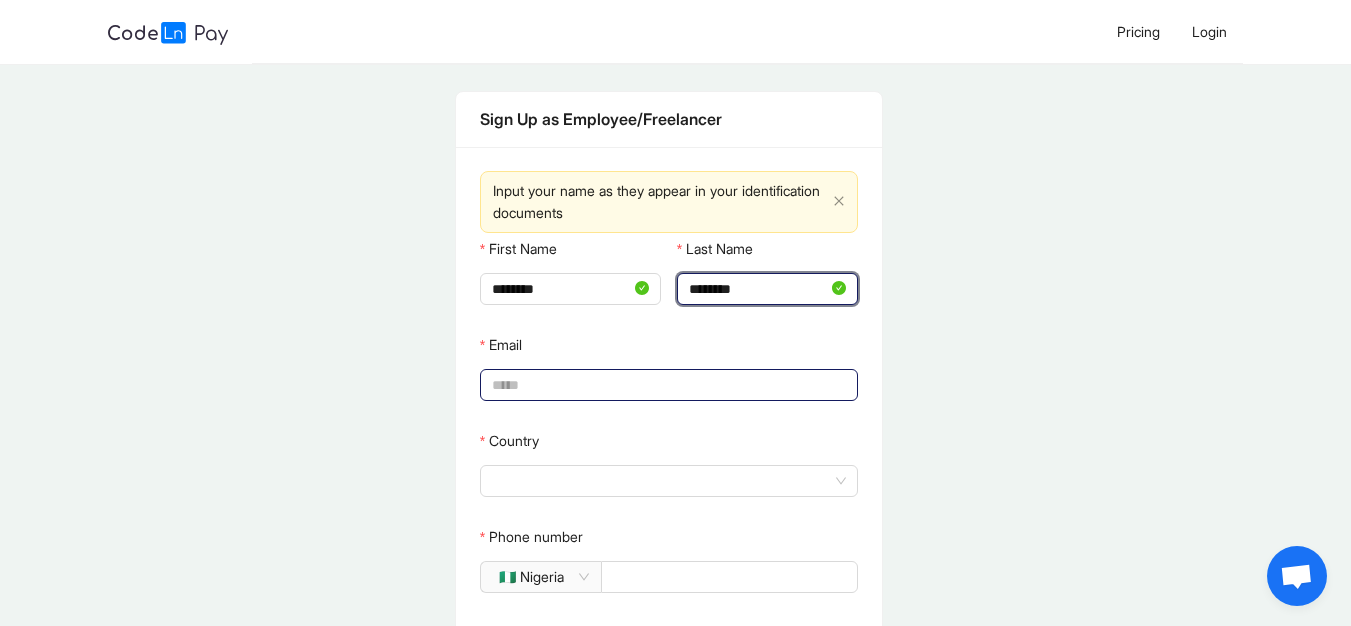 type on "********" 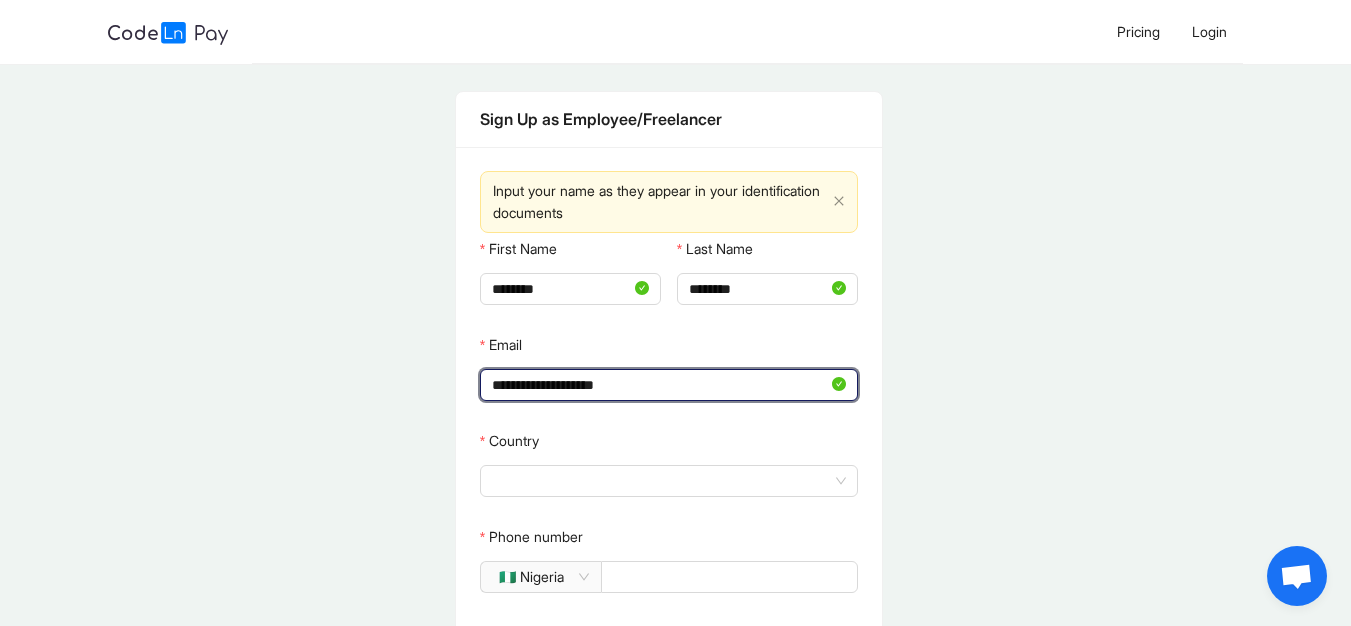 type on "**********" 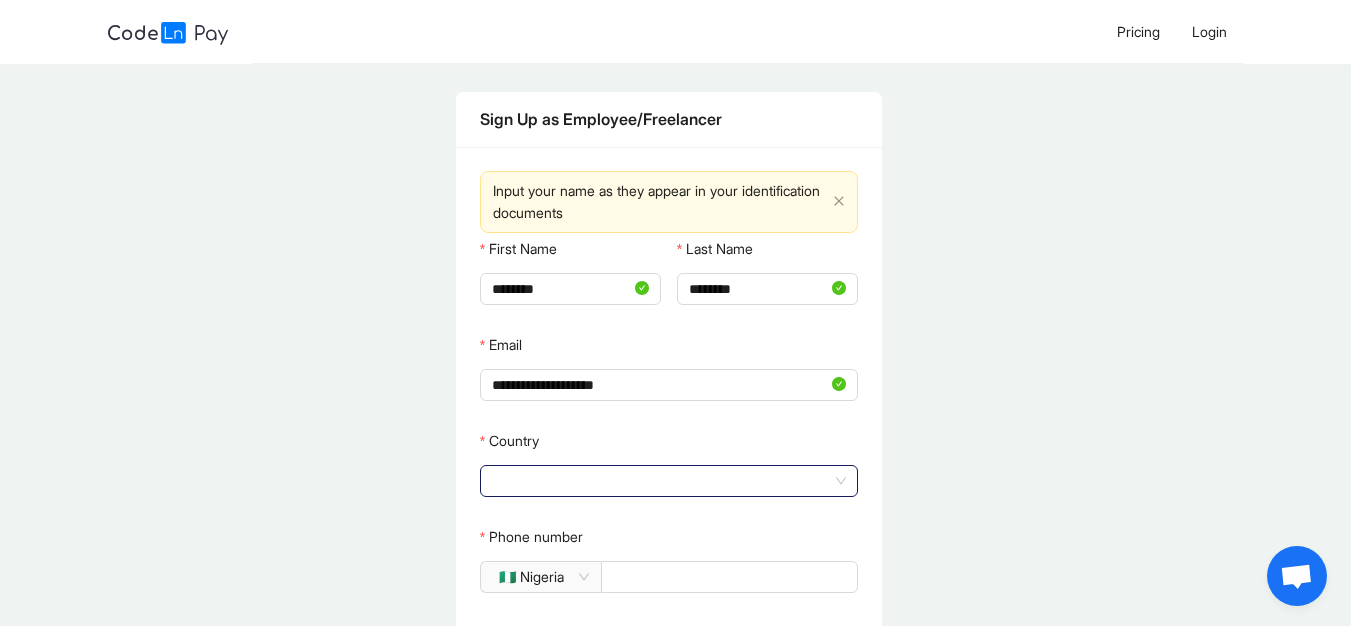 click 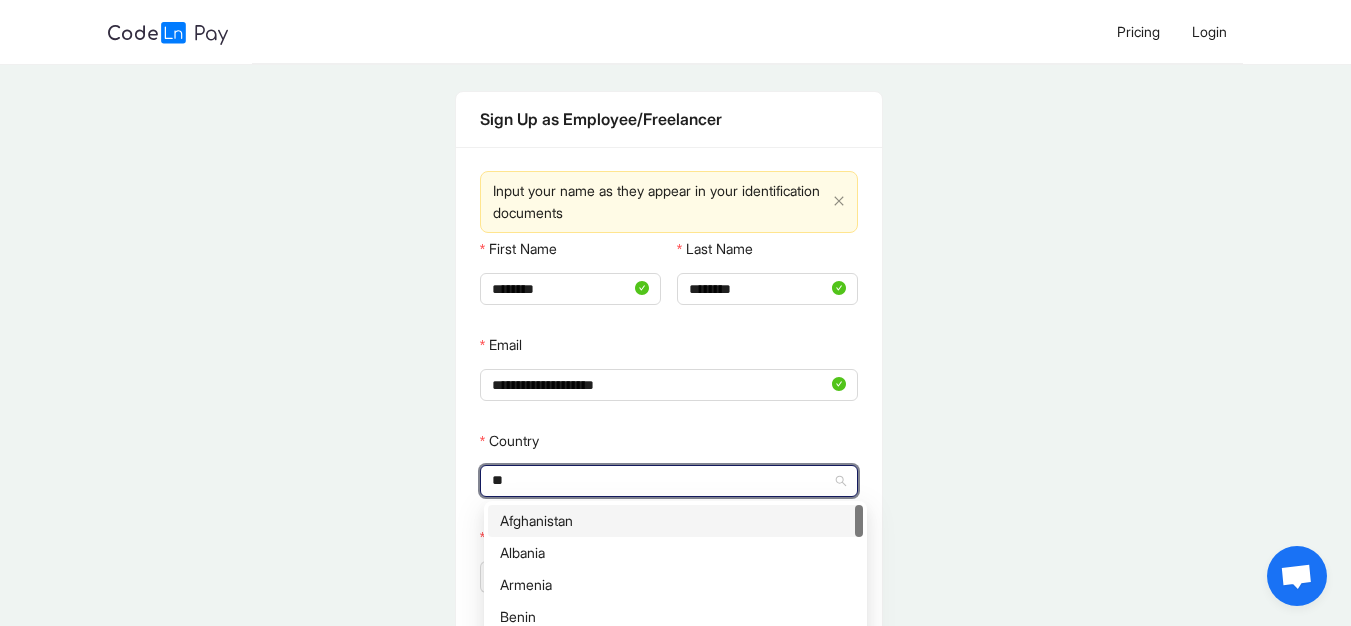 type on "***" 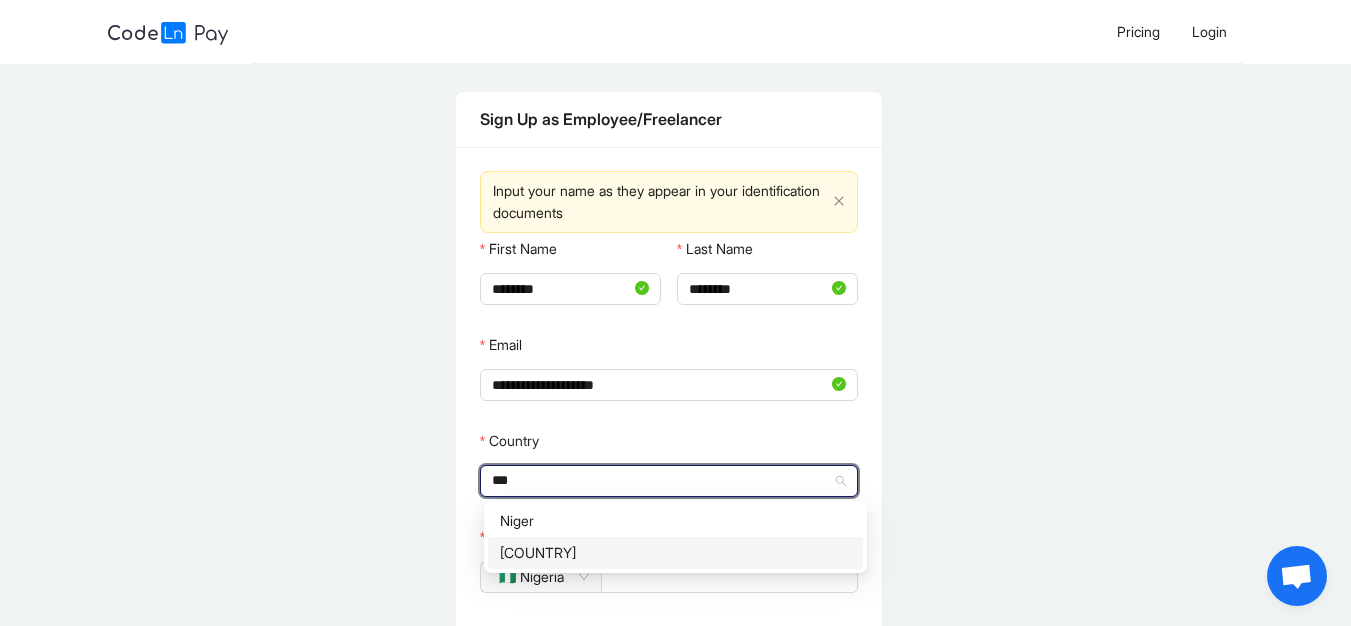 click on "[COUNTRY]" at bounding box center (675, 553) 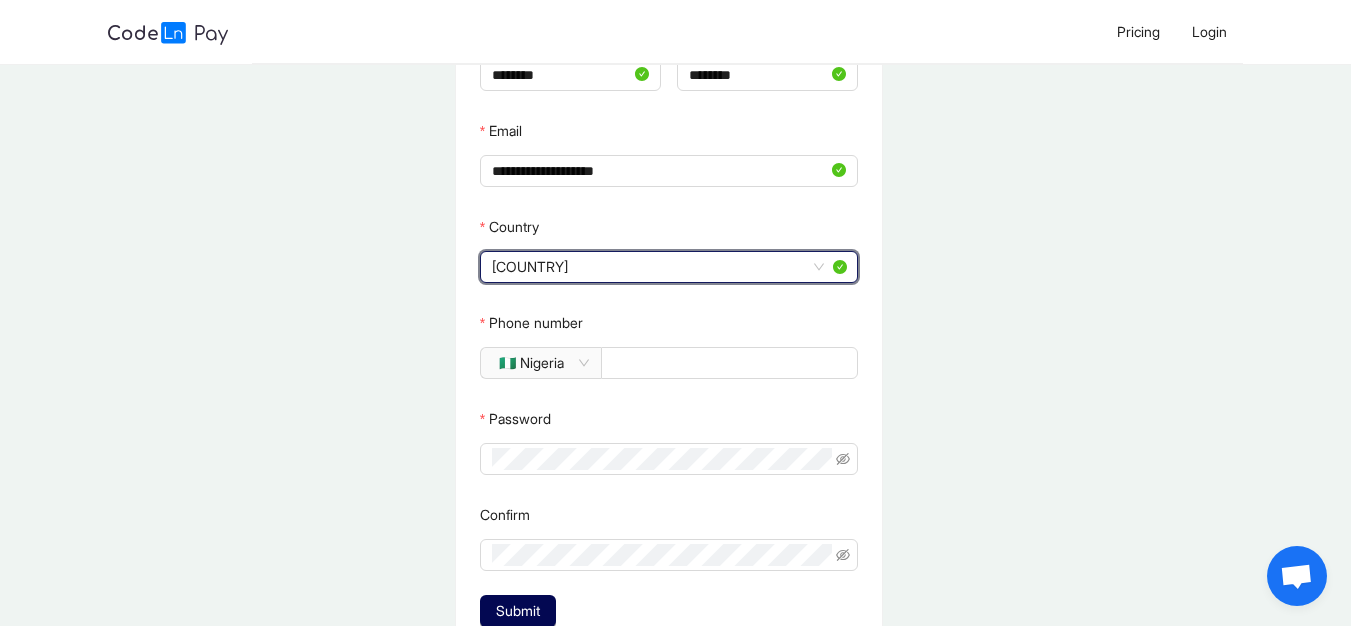 scroll, scrollTop: 216, scrollLeft: 0, axis: vertical 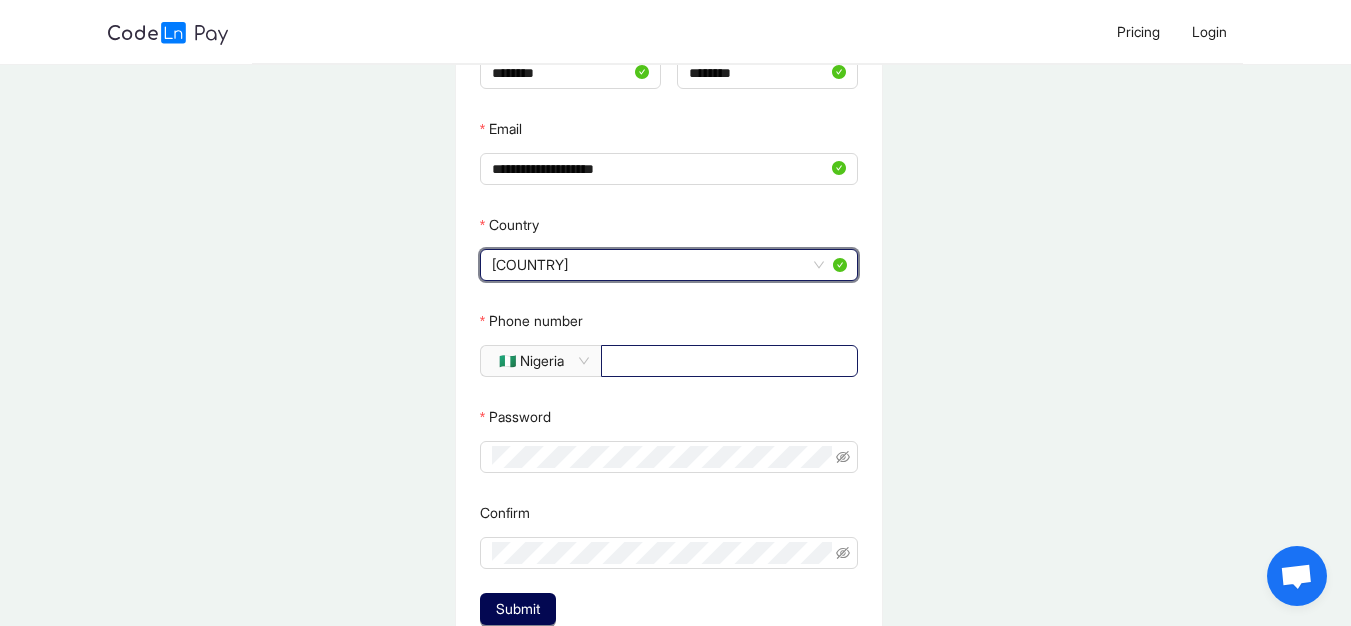 click on "Phone number" at bounding box center (727, 361) 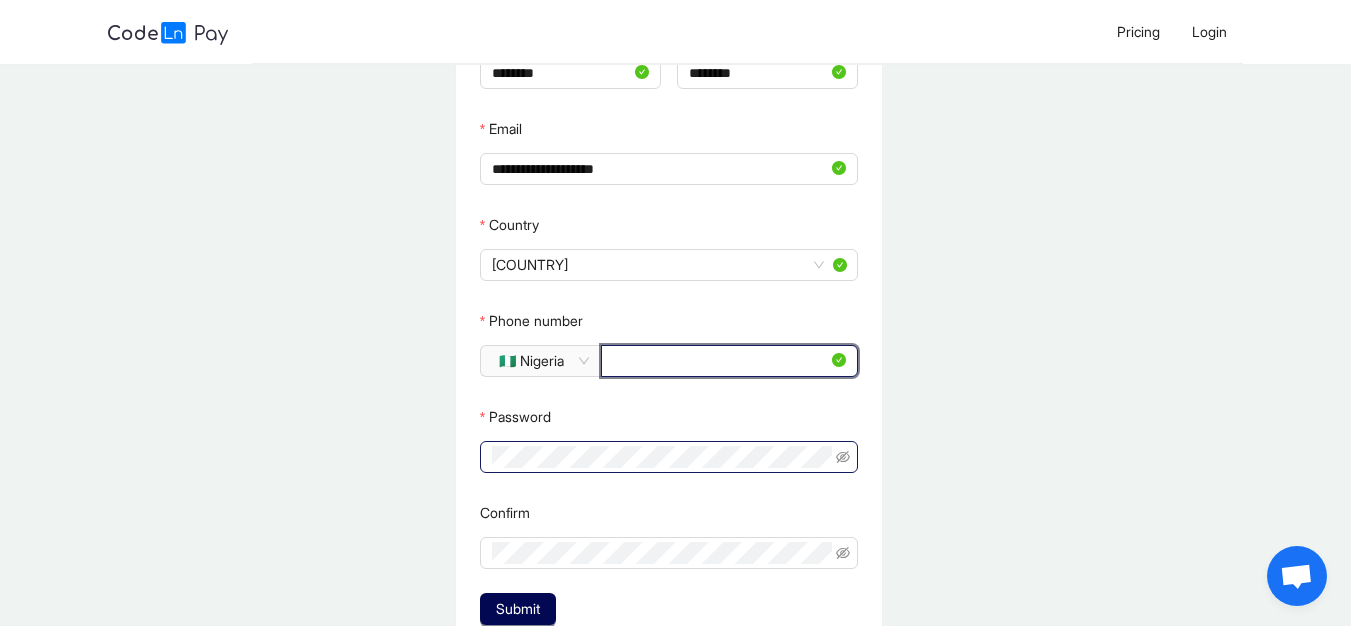 type on "**********" 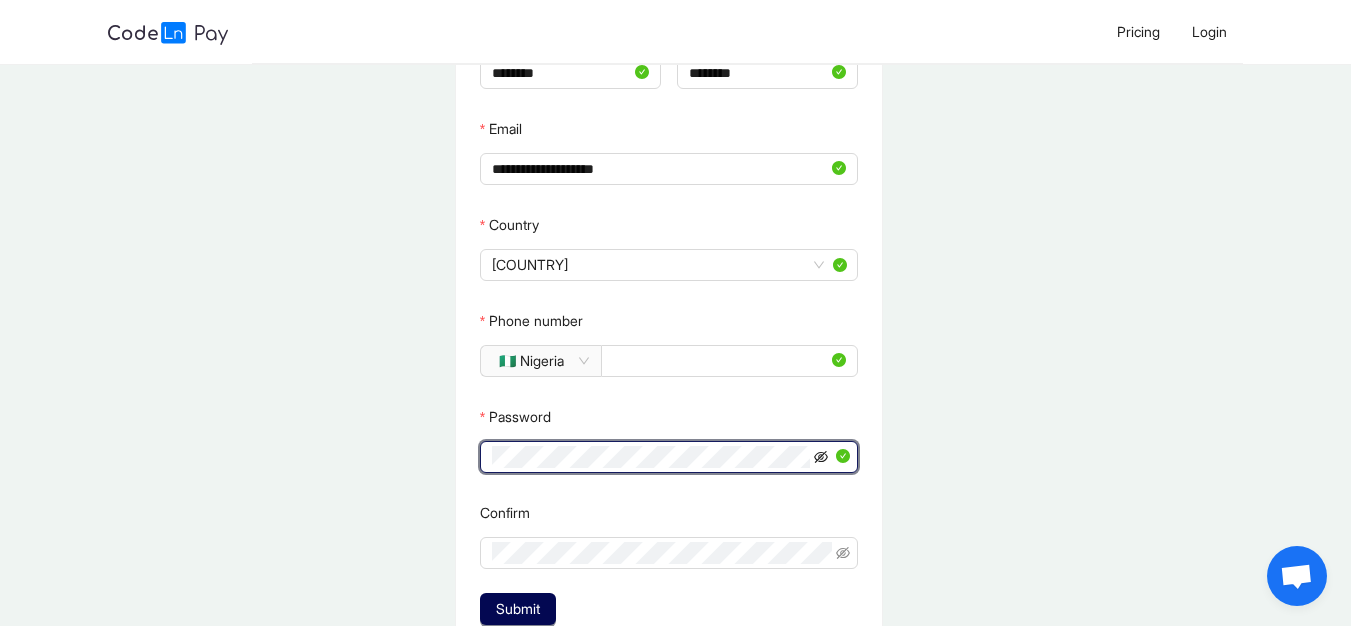 click 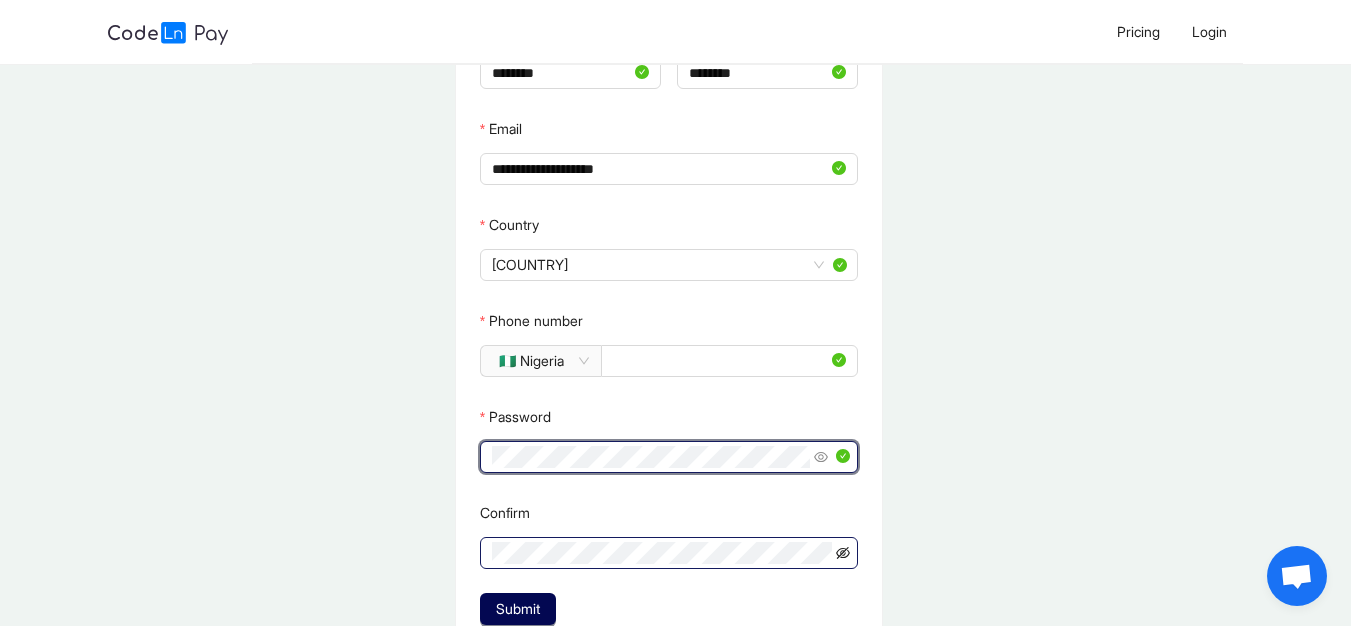 click 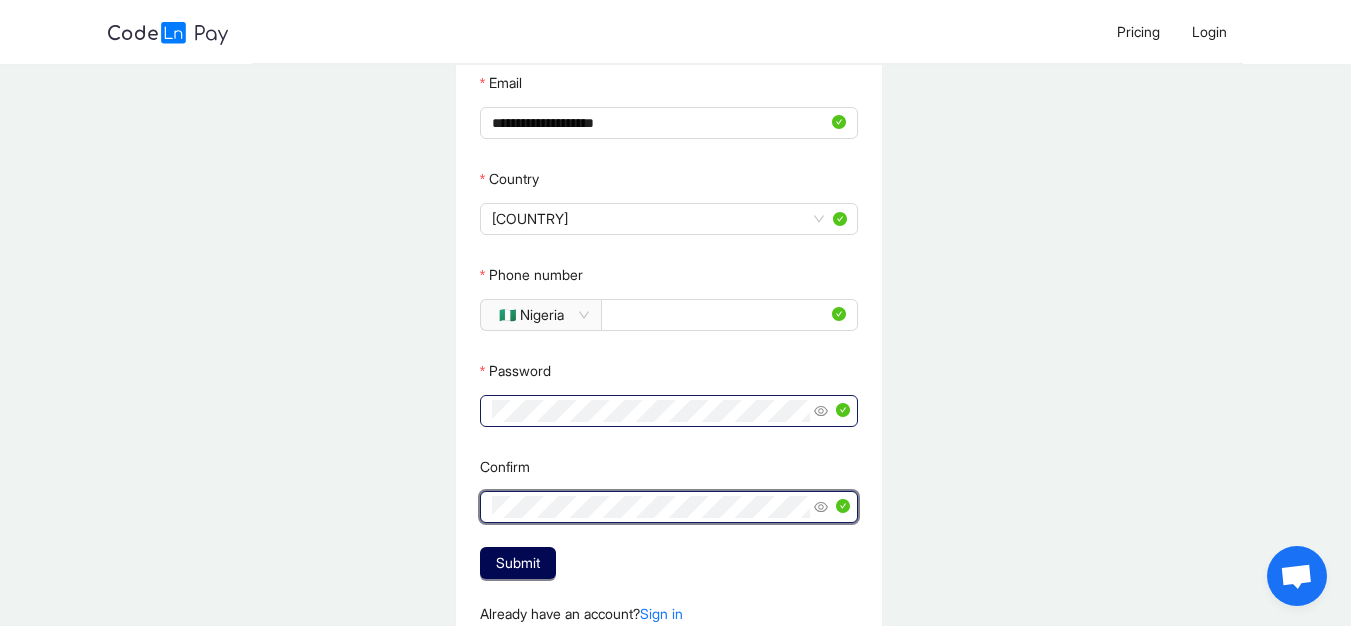 scroll, scrollTop: 279, scrollLeft: 0, axis: vertical 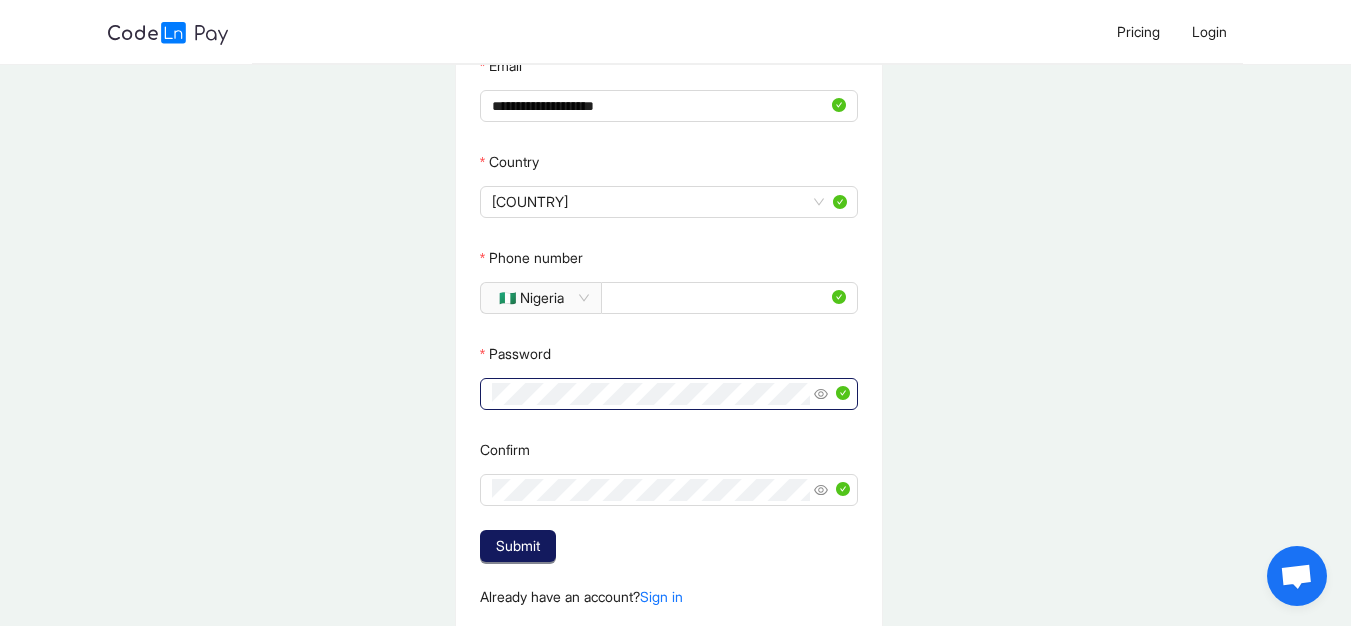 click on "Submit" 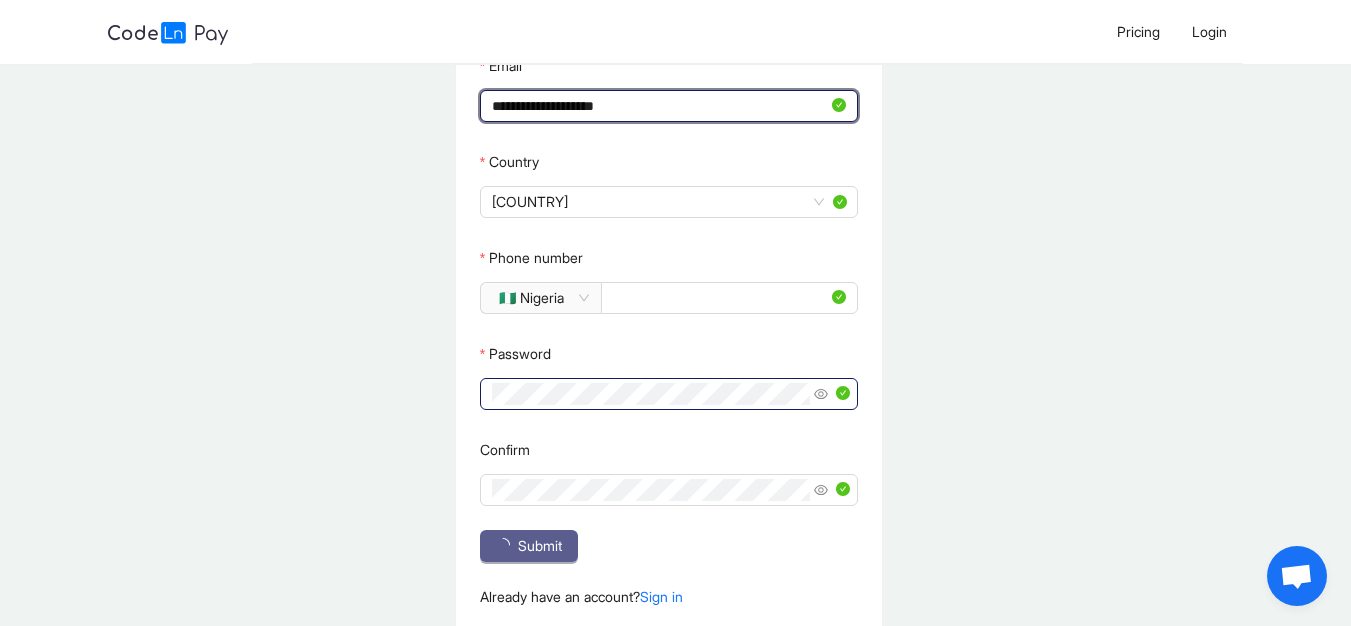 click on "**********" at bounding box center [660, 106] 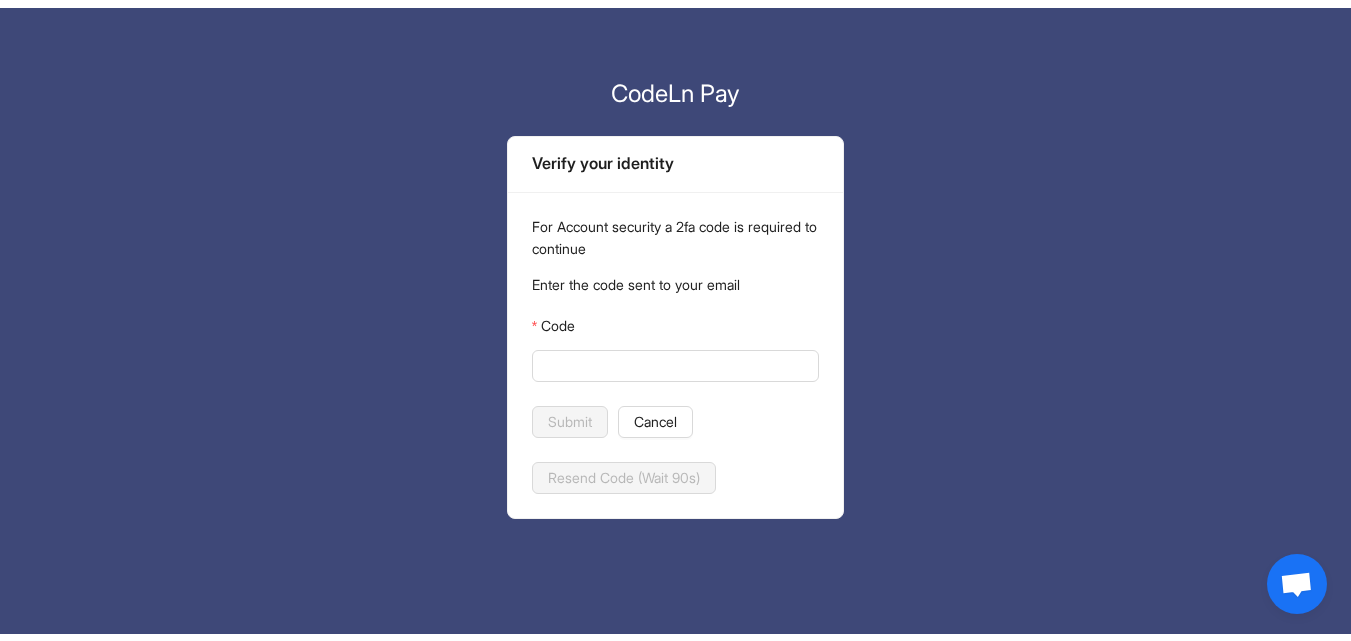 scroll, scrollTop: 0, scrollLeft: 0, axis: both 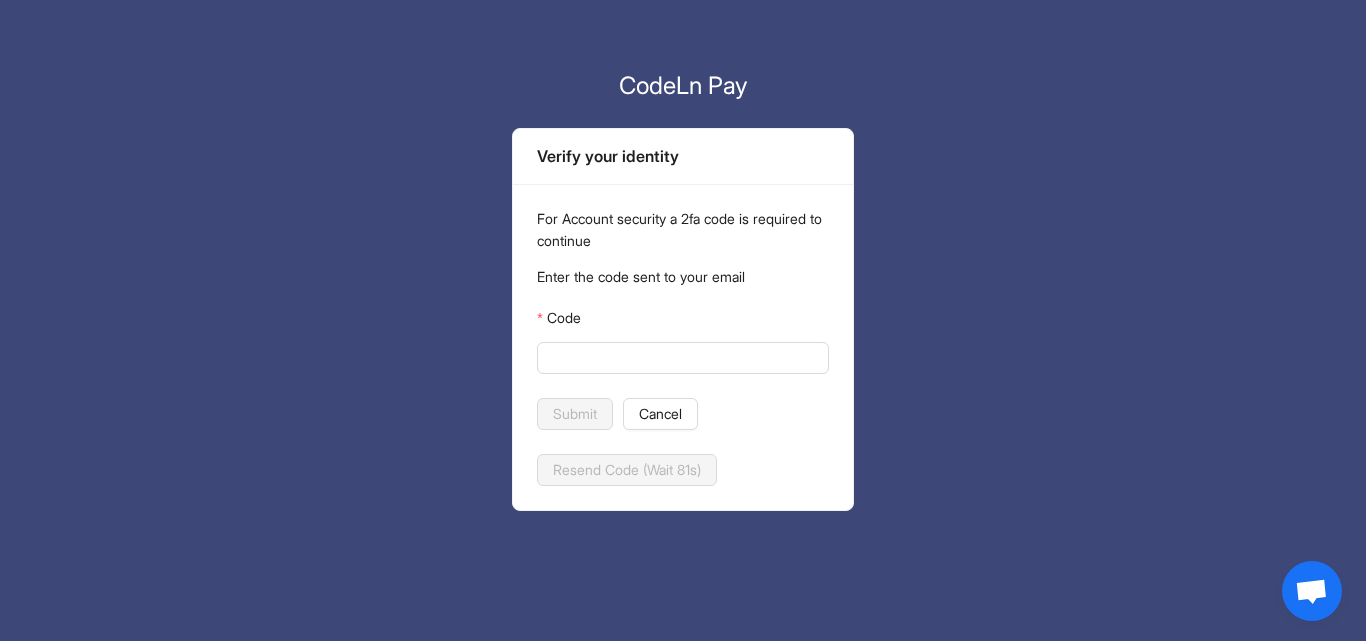 click on "Code" 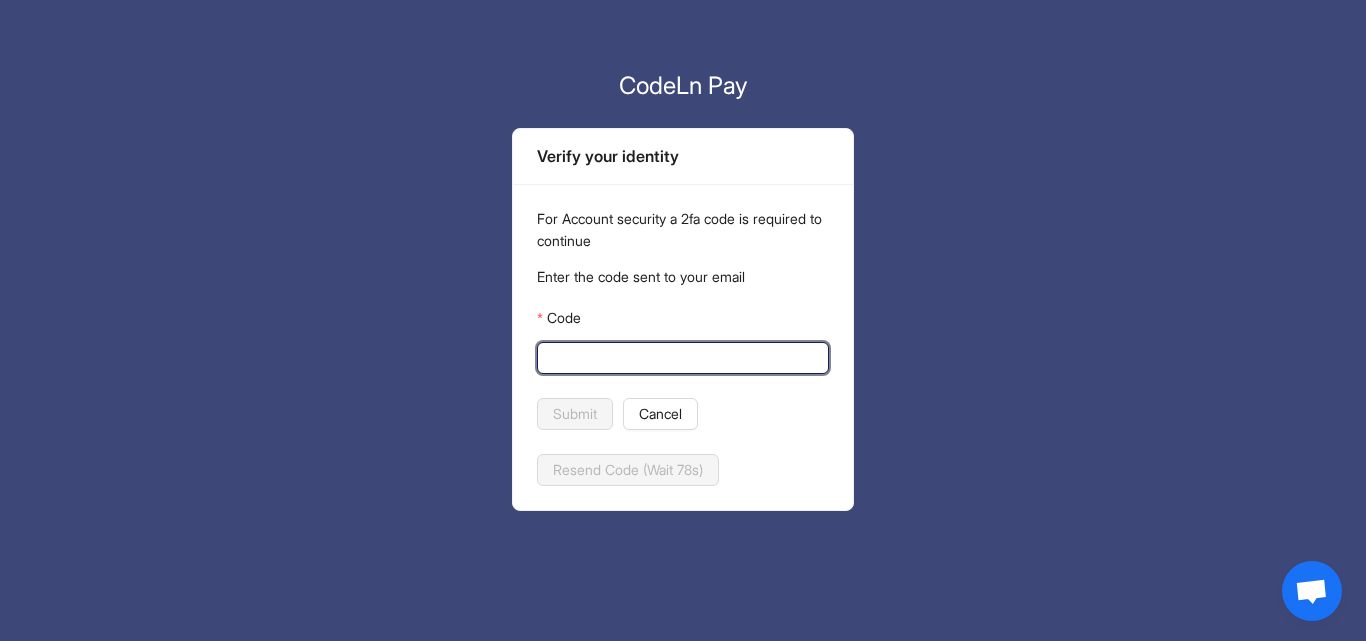 click on "Code" at bounding box center (681, 358) 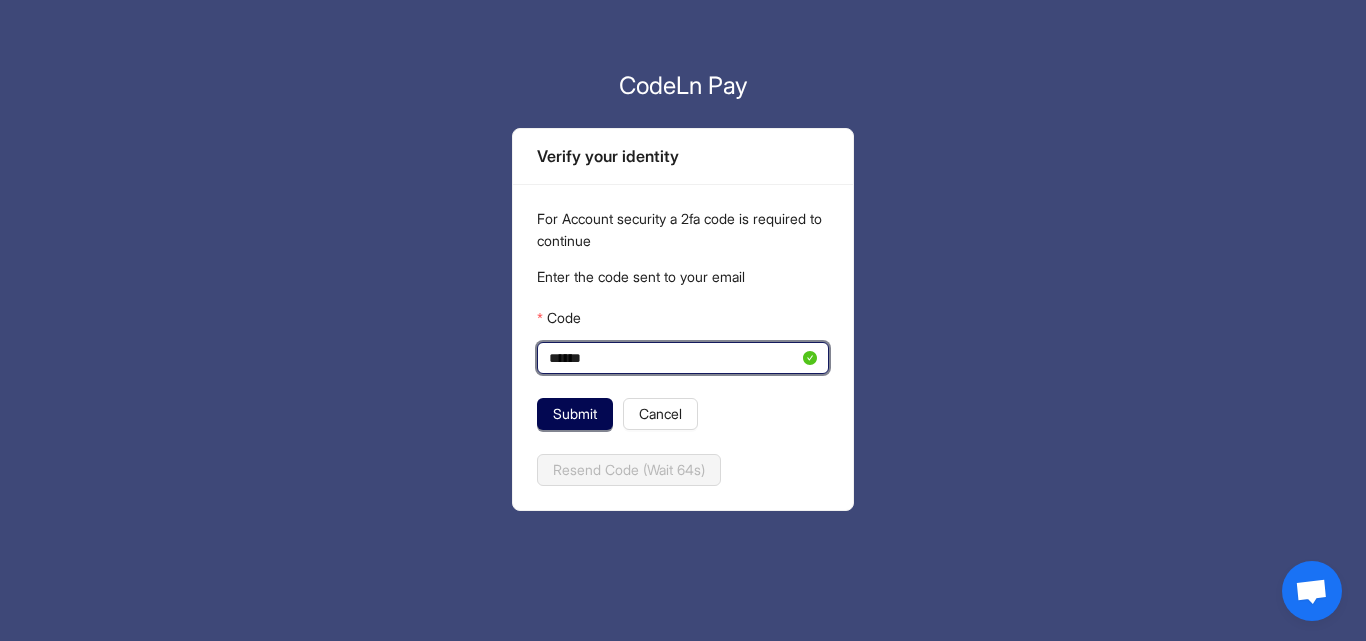 type on "******" 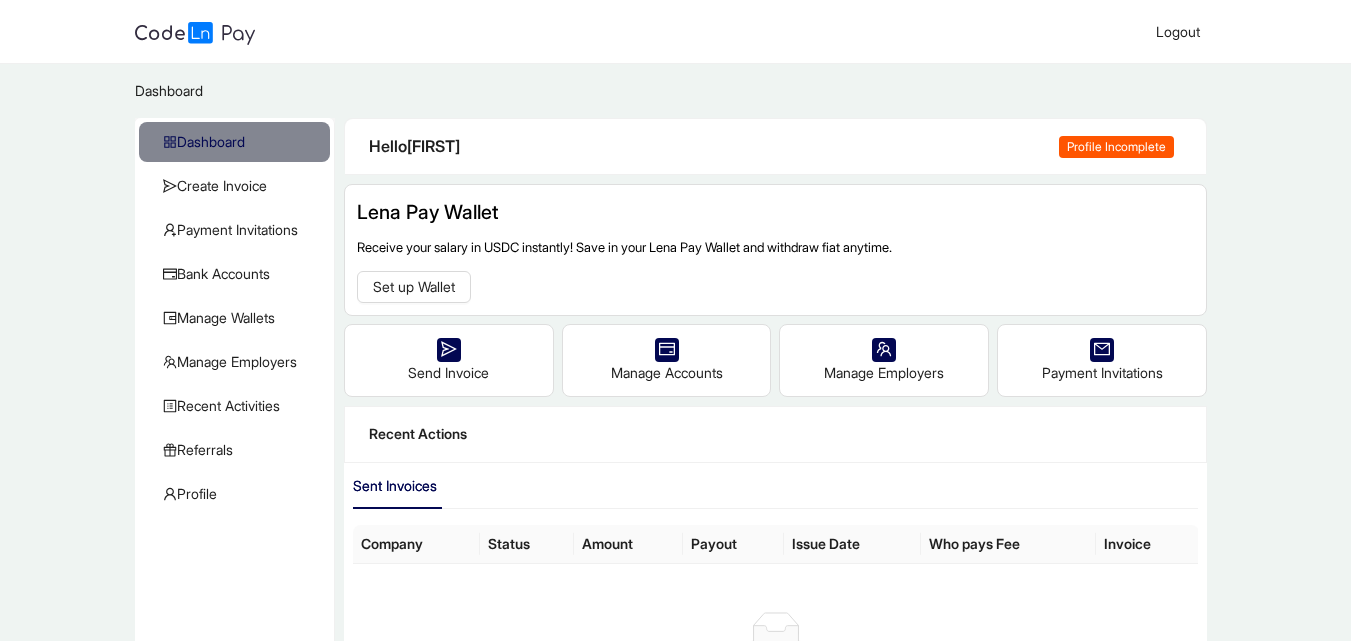 click on "Profile Incomplete" at bounding box center [1116, 147] 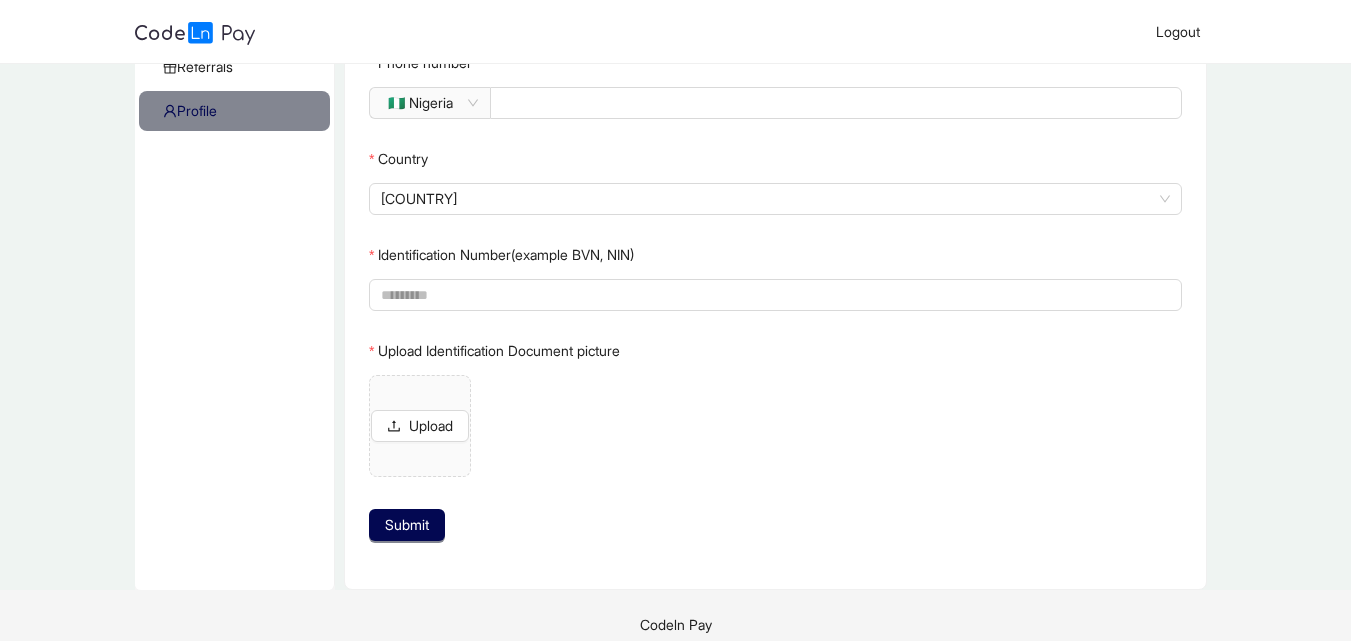 scroll, scrollTop: 395, scrollLeft: 0, axis: vertical 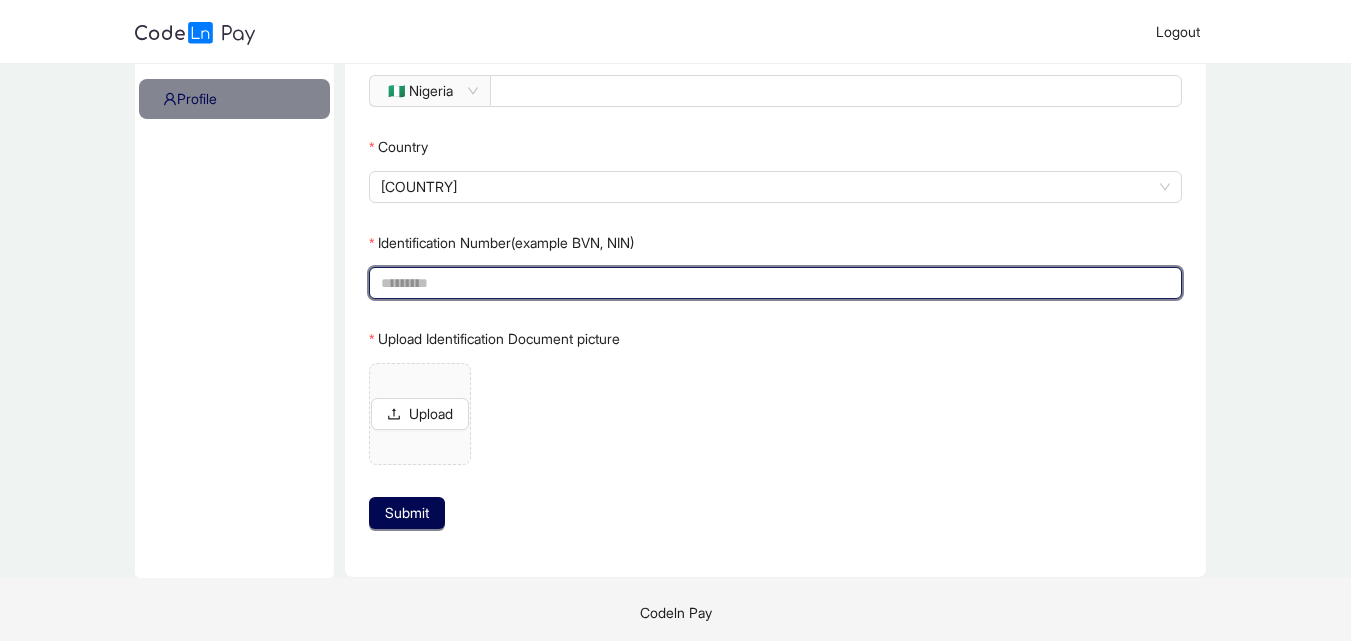 click on "Identification Number(example BVN, NIN)" at bounding box center (773, 283) 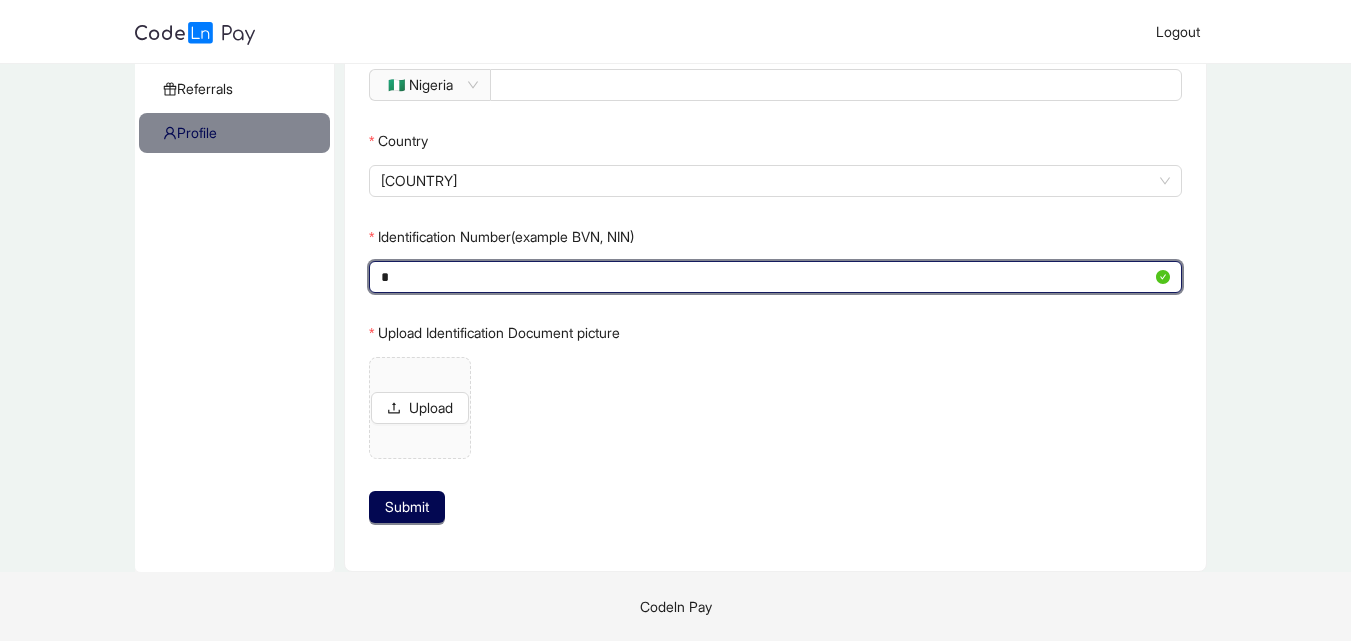 scroll, scrollTop: 361, scrollLeft: 0, axis: vertical 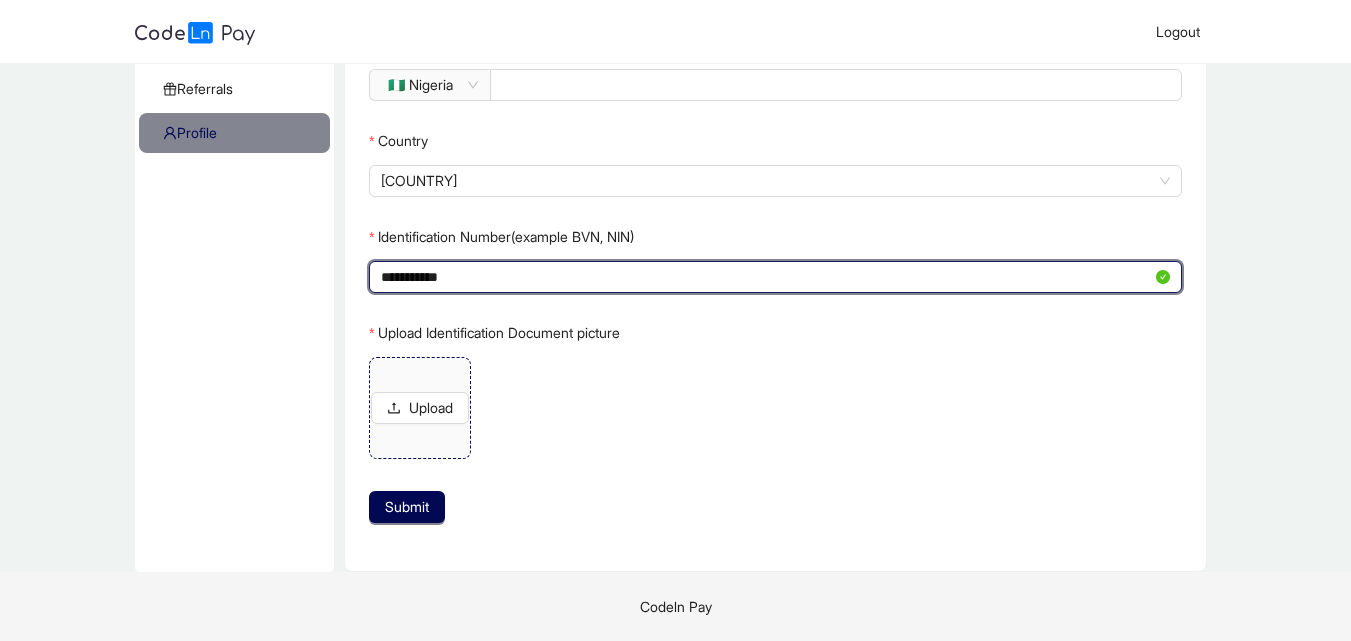 type on "**********" 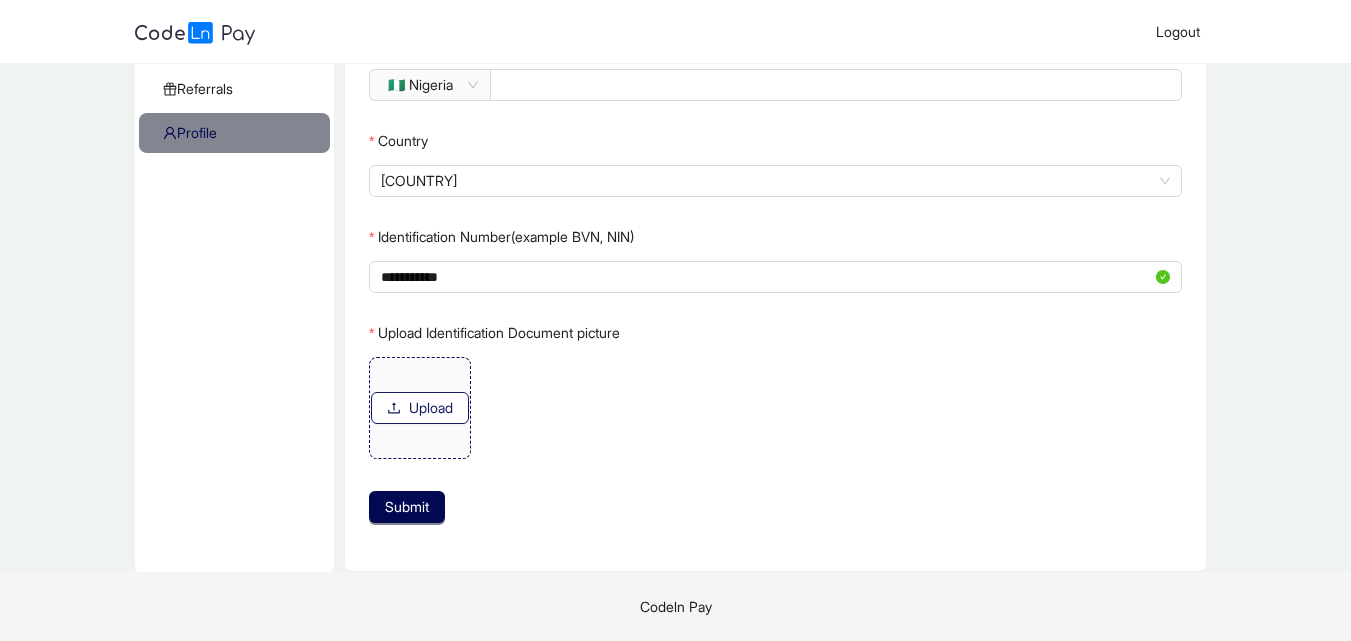 click on "Upload" 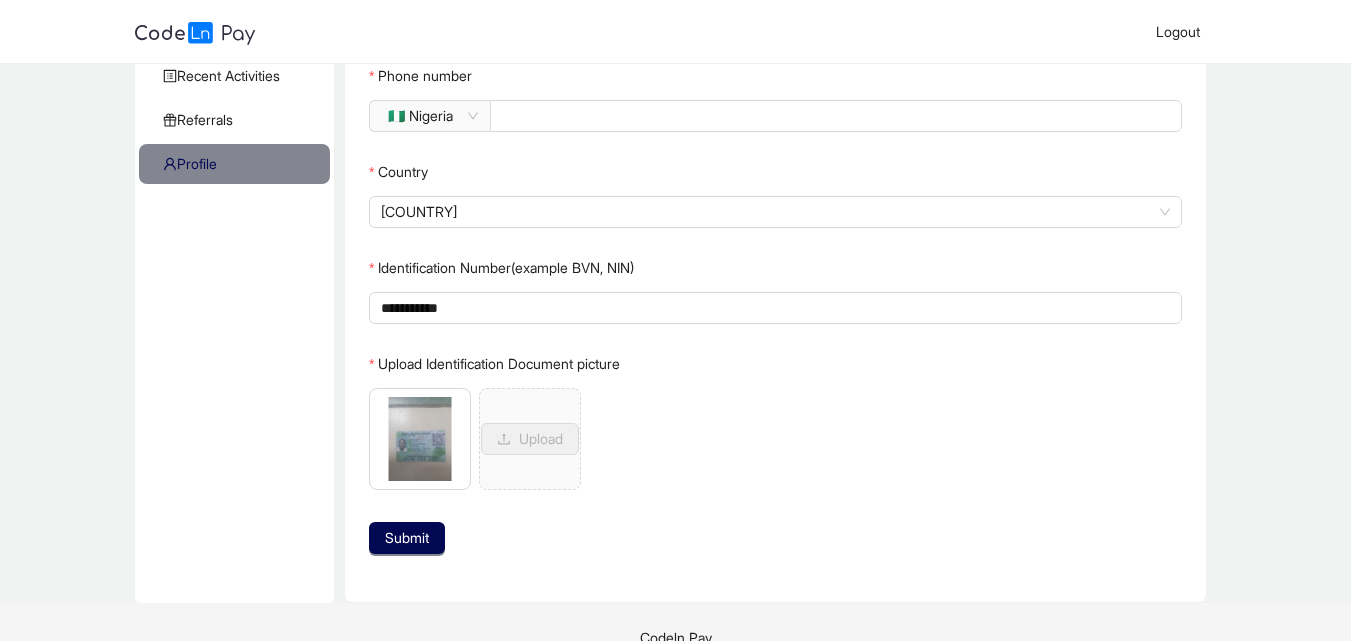 scroll, scrollTop: 361, scrollLeft: 0, axis: vertical 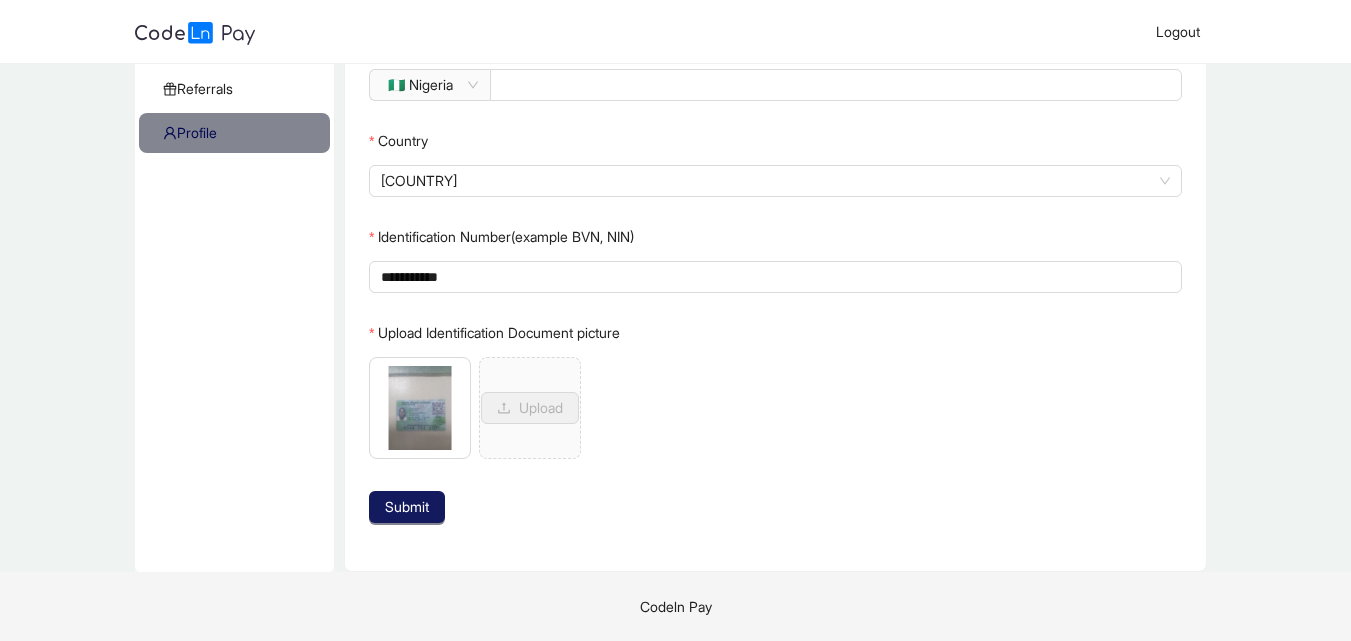 click on "Submit" 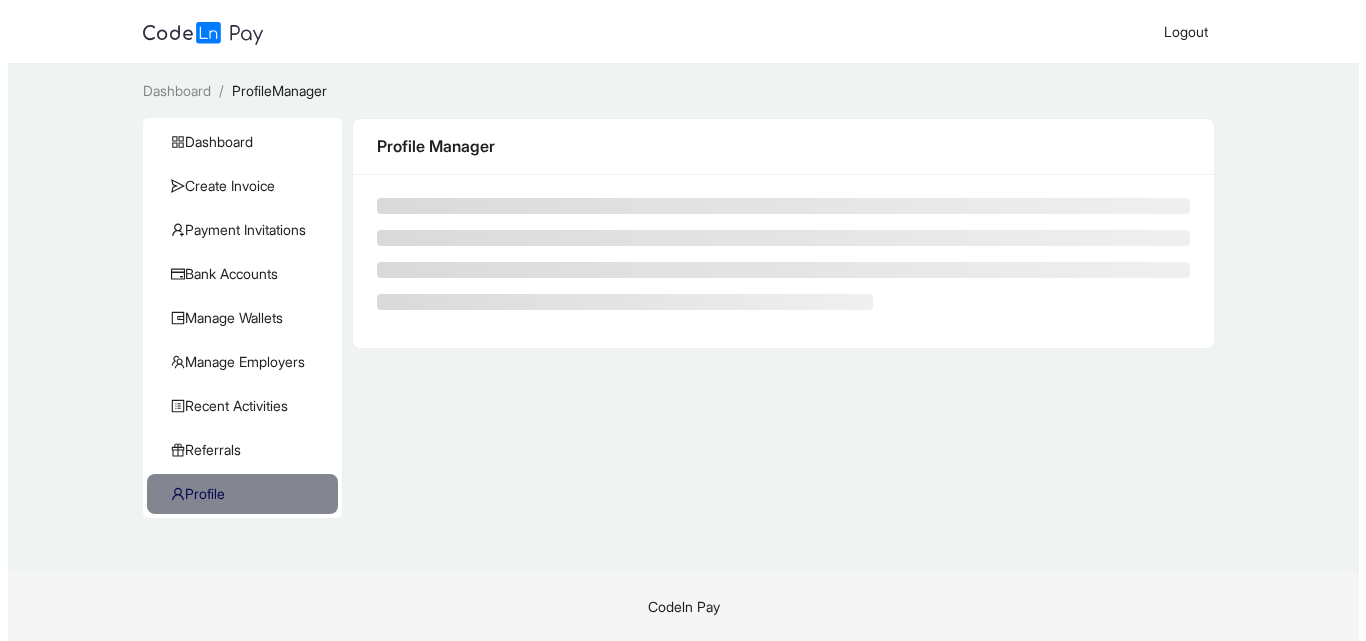 scroll, scrollTop: 0, scrollLeft: 0, axis: both 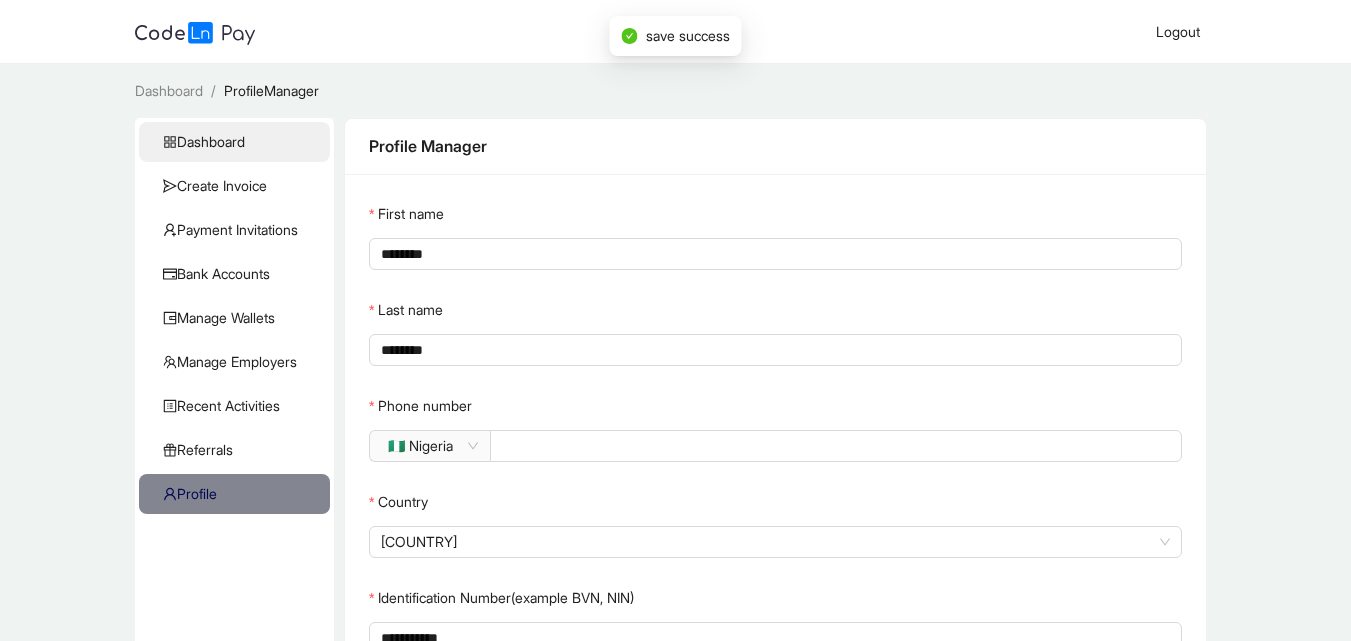 click on "Dashboard" 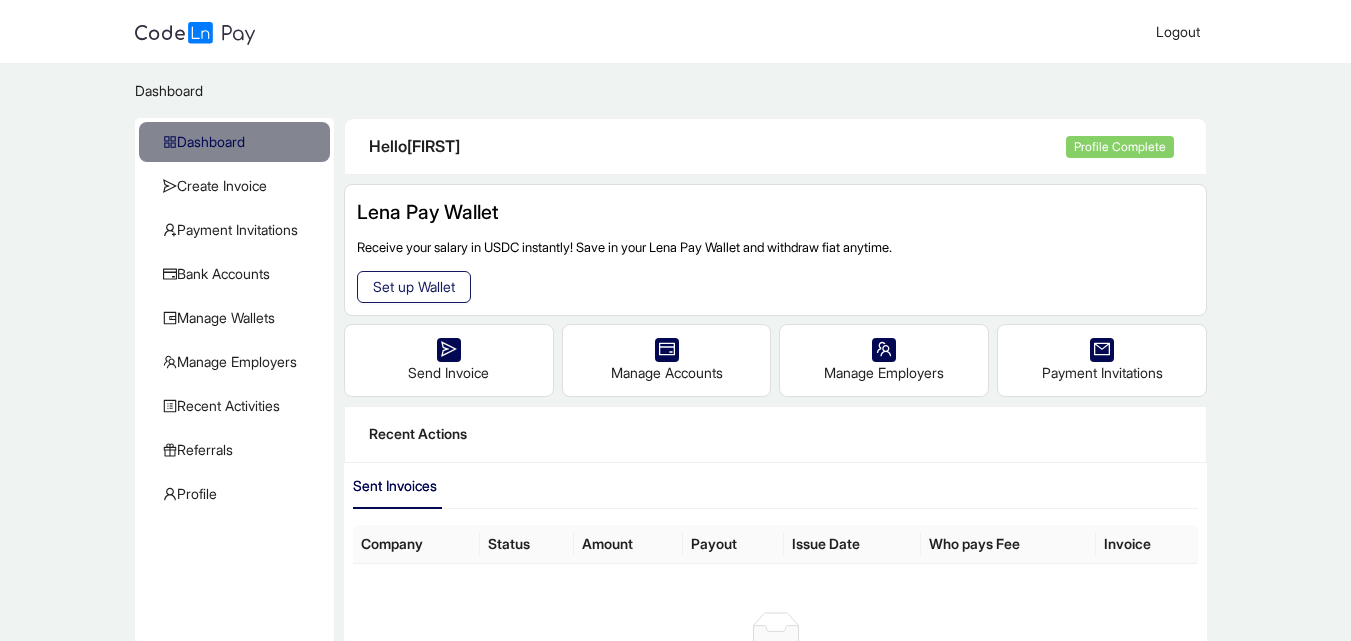 click on "Set up Wallet" 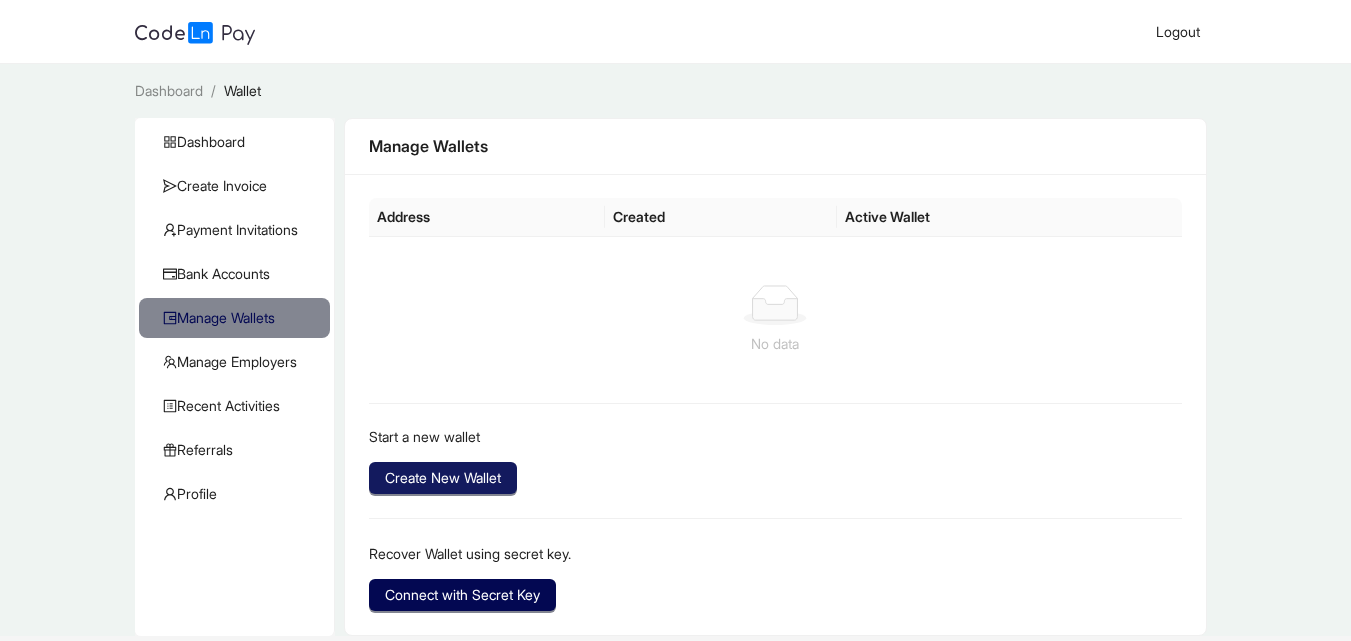 click on "Create New Wallet" 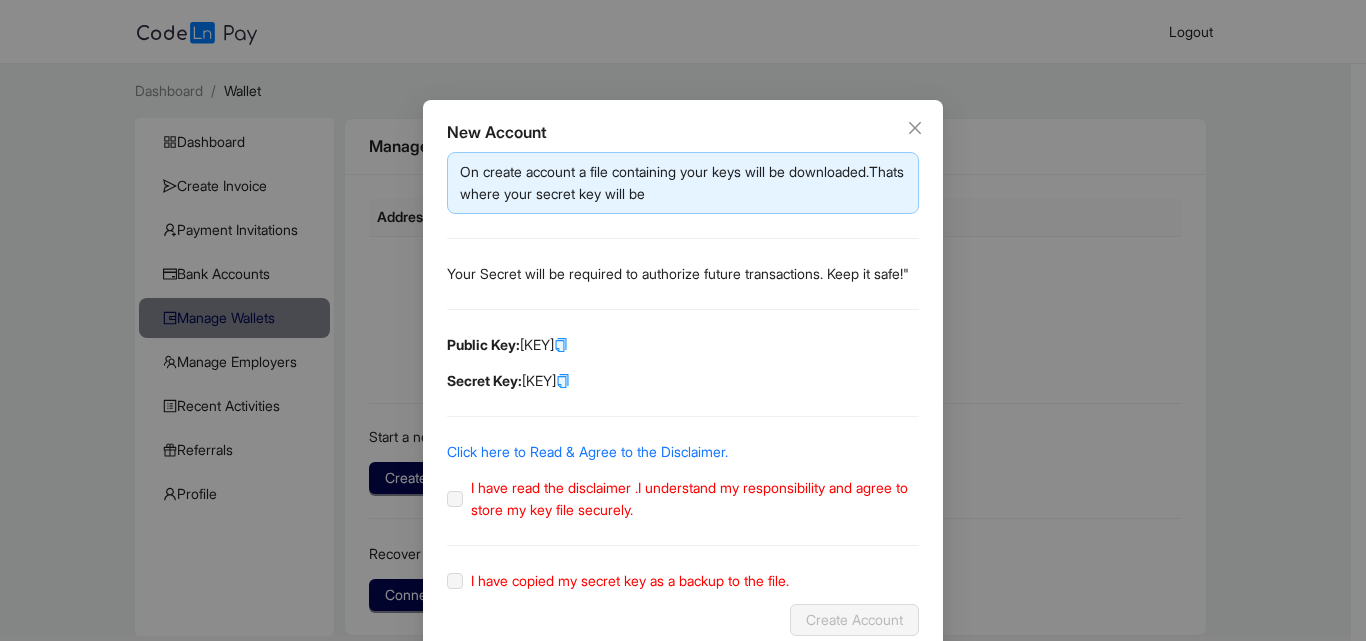 click 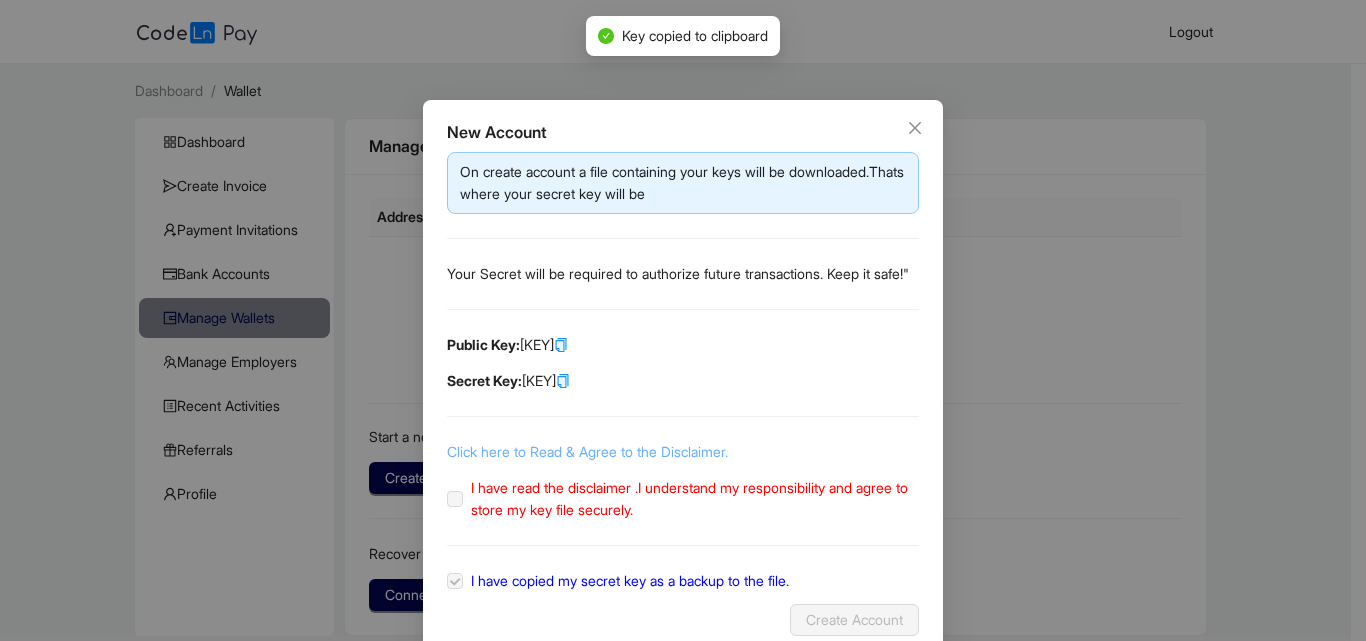 click on "Click here to Read & Agree to the Disclaimer." at bounding box center [587, 451] 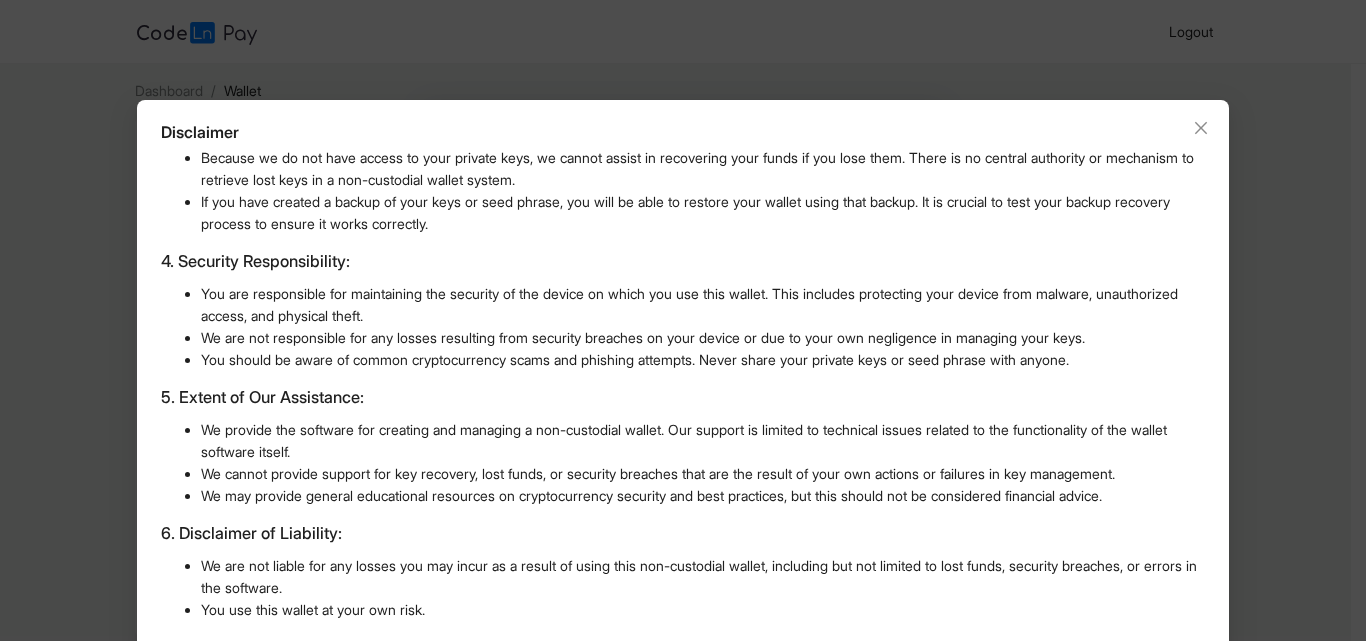 scroll, scrollTop: 487, scrollLeft: 0, axis: vertical 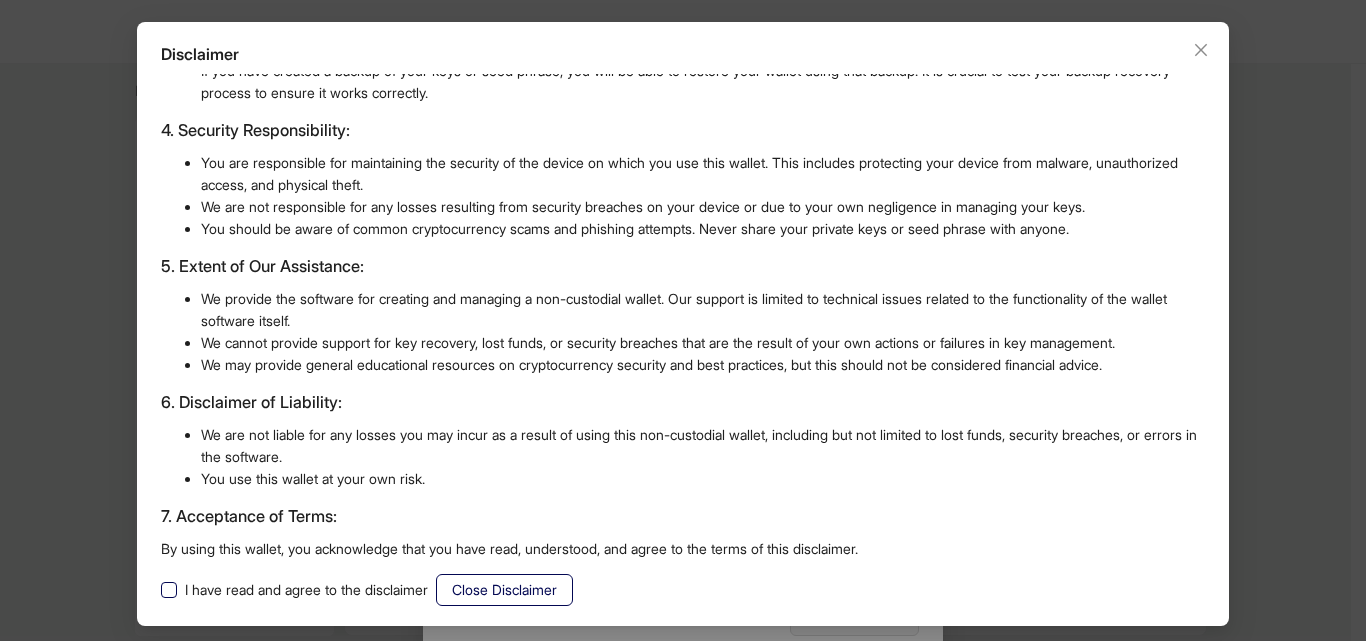 click on "I have read and agree to the disclaimer" at bounding box center (306, 590) 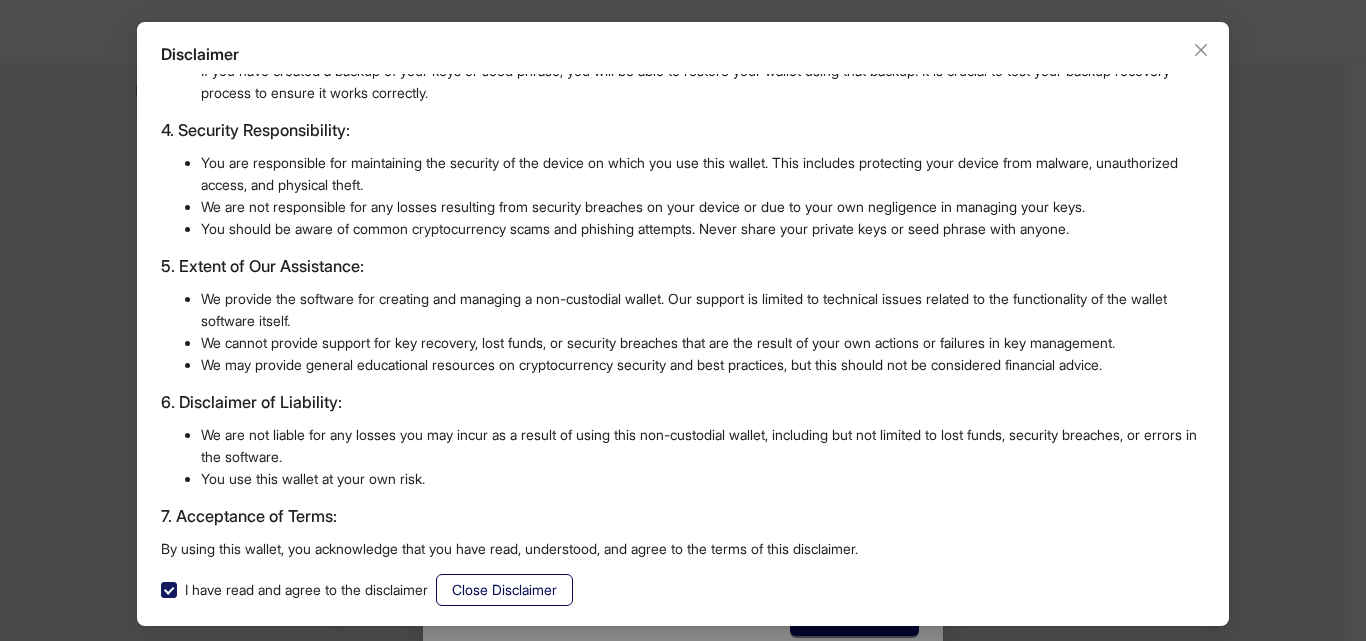click on "I have read and agree to the disclaimer" at bounding box center [306, 590] 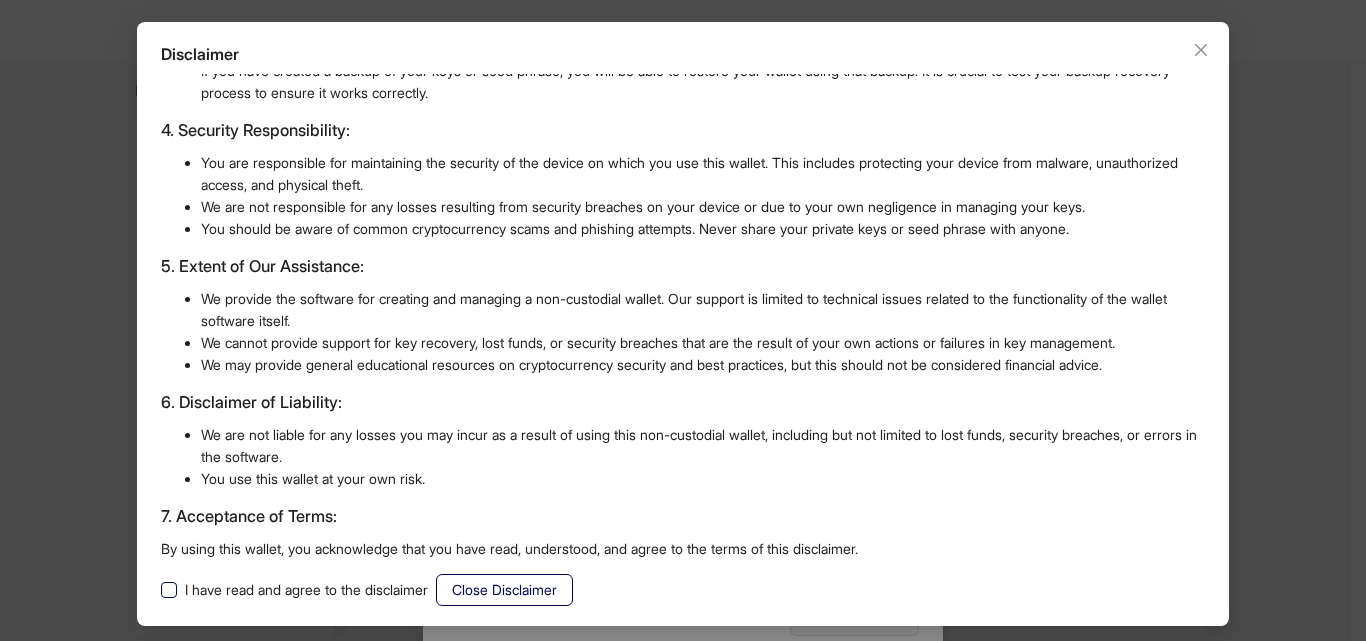 click on "I have read and agree to the disclaimer" at bounding box center [306, 590] 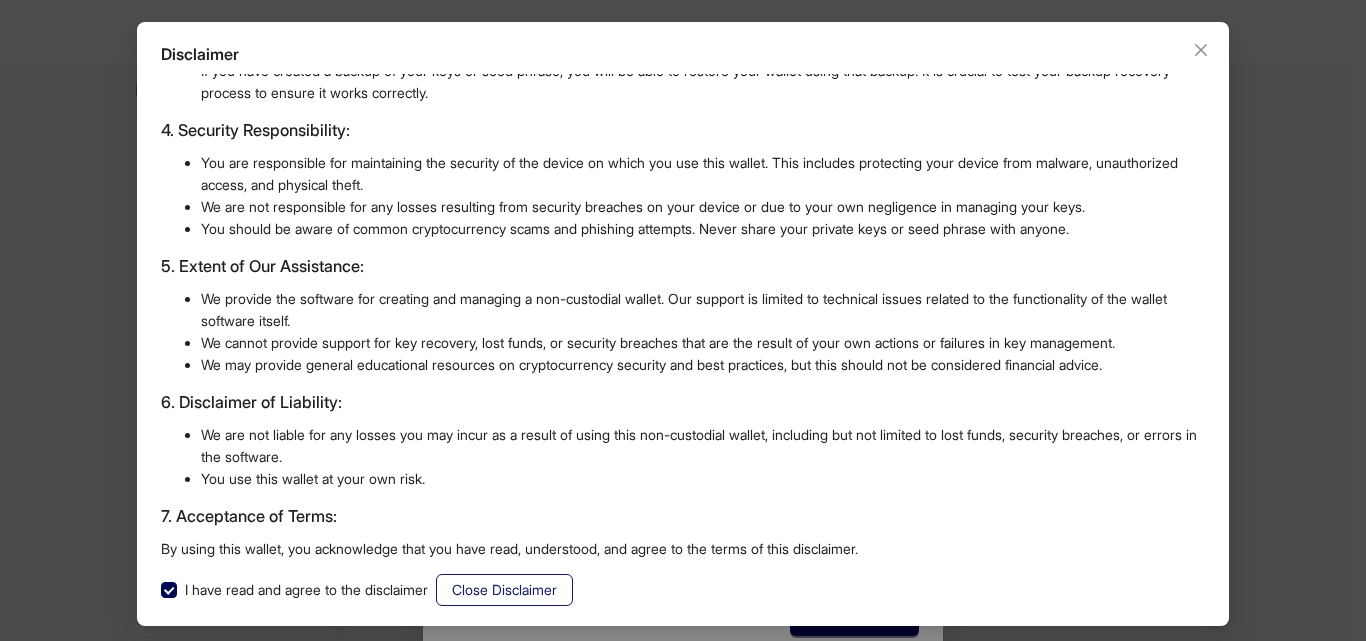 click on "Close Disclaimer" 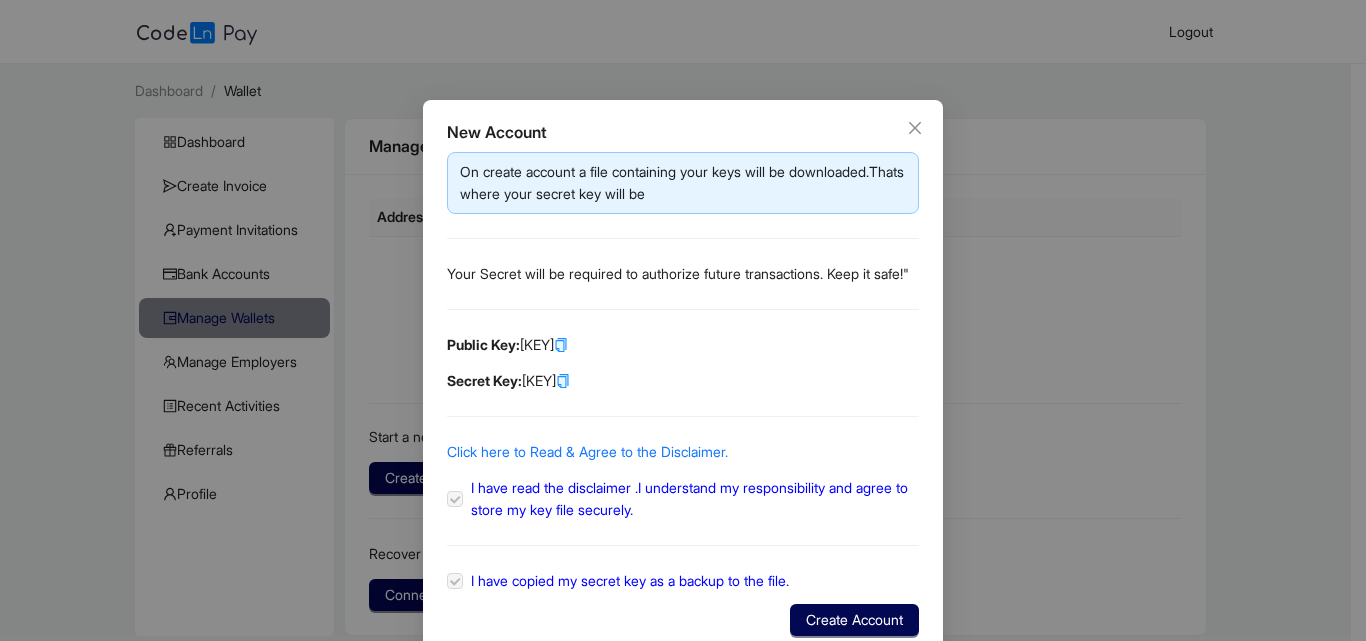 scroll, scrollTop: 0, scrollLeft: 0, axis: both 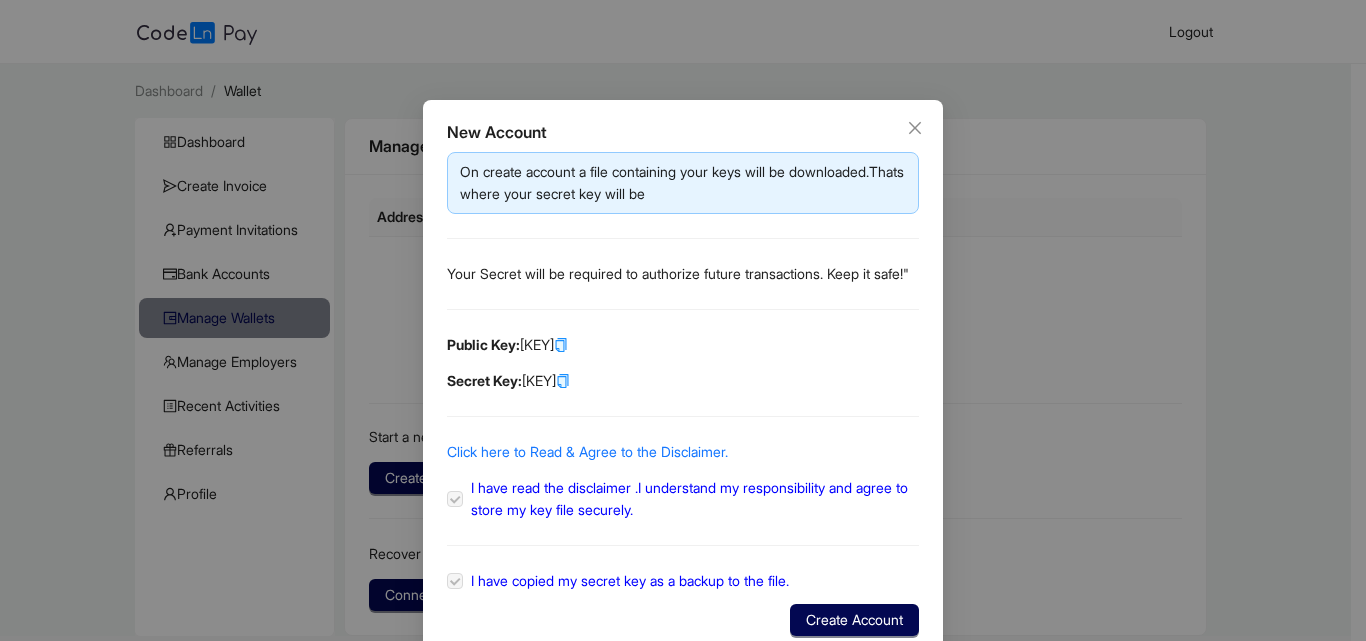 click 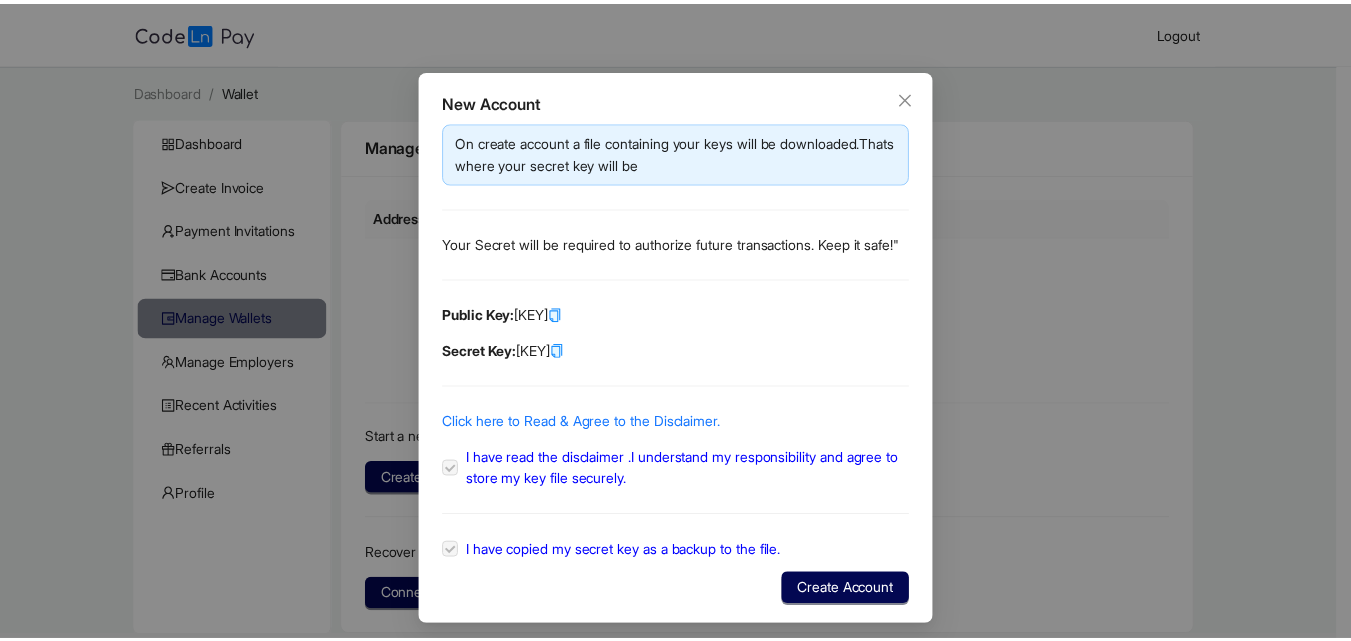 scroll, scrollTop: 61, scrollLeft: 0, axis: vertical 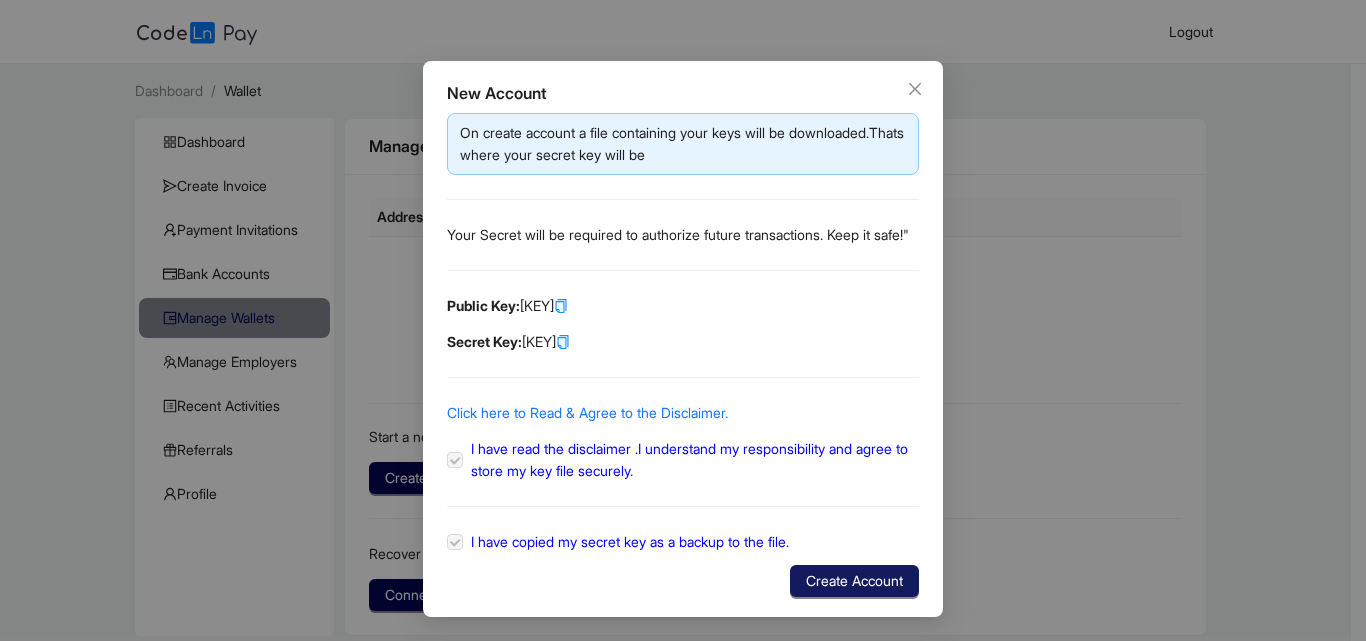 click on "Create Account" 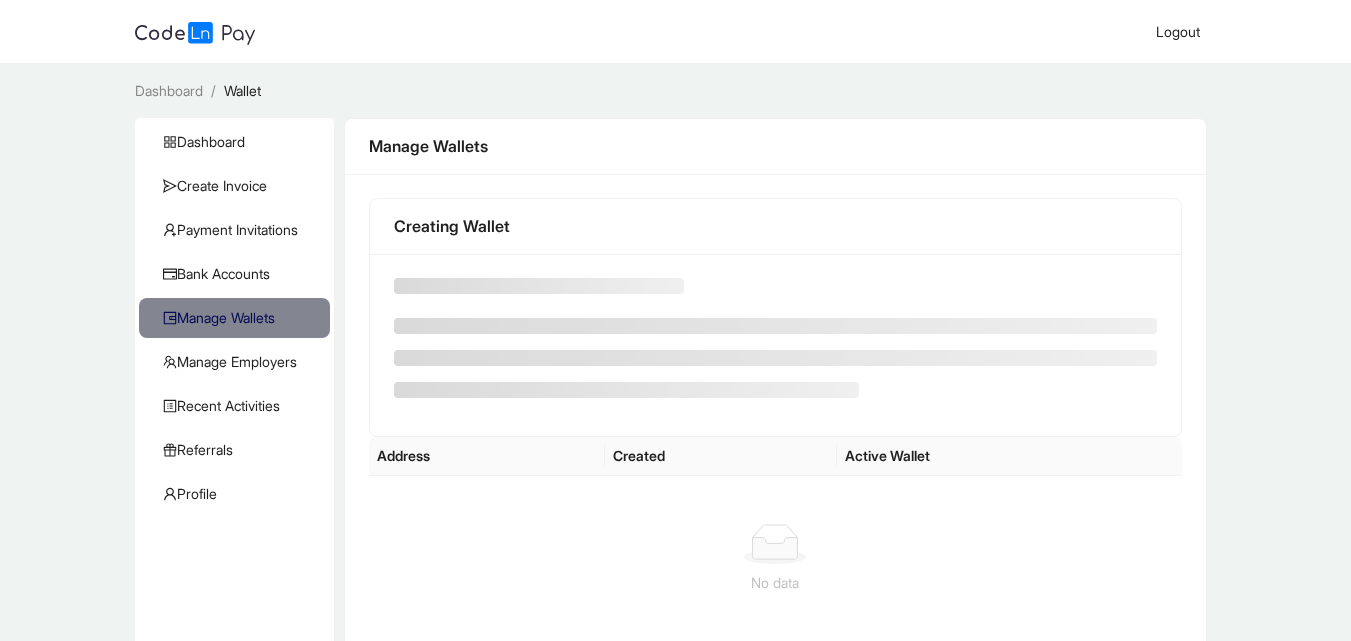 scroll, scrollTop: 0, scrollLeft: 0, axis: both 